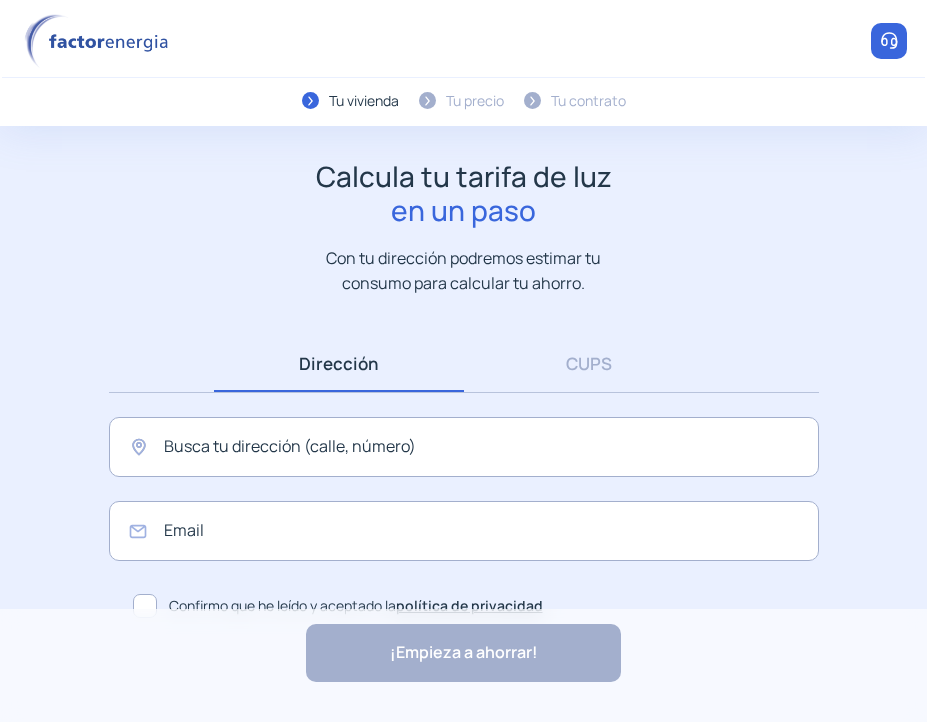 scroll, scrollTop: 0, scrollLeft: 0, axis: both 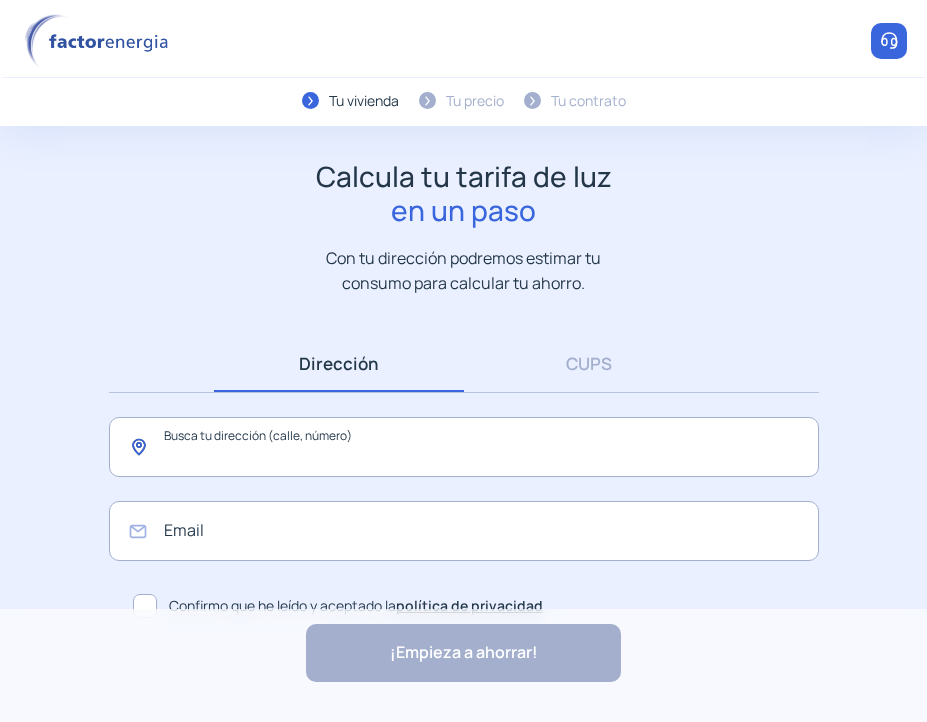 click 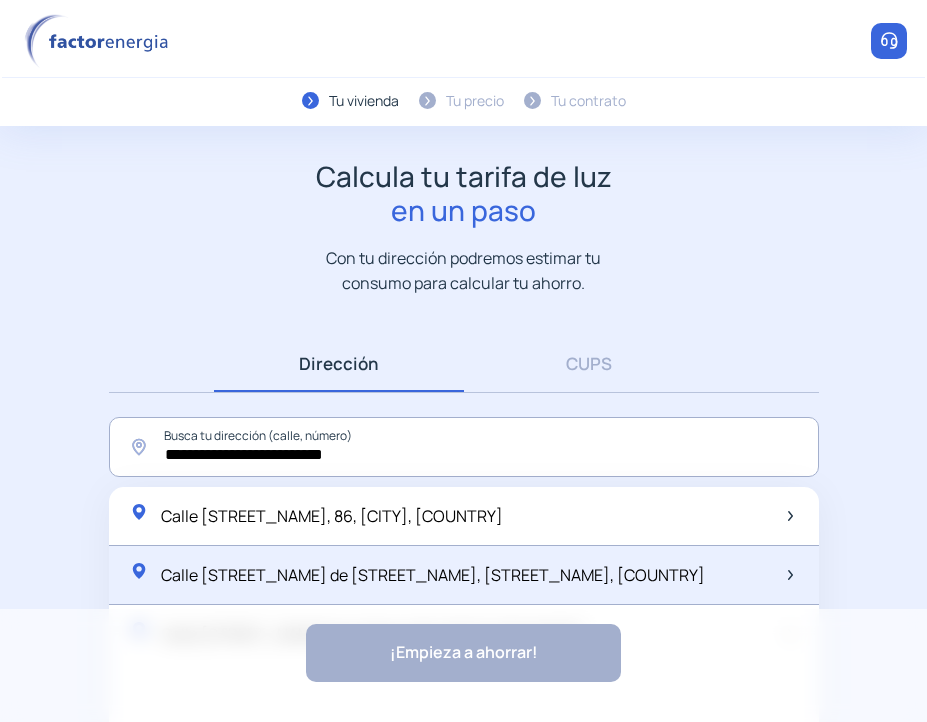 click on "Calle [STREET_NAME] de [STREET_NAME], [STREET_NAME], [COUNTRY]" 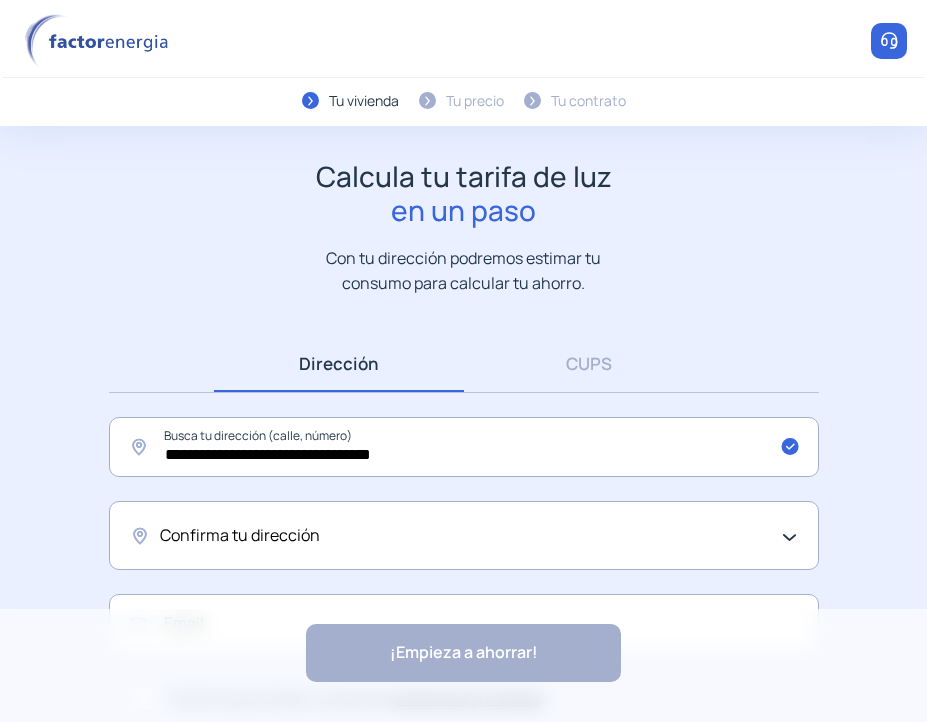 click on "Confirma tu dirección" 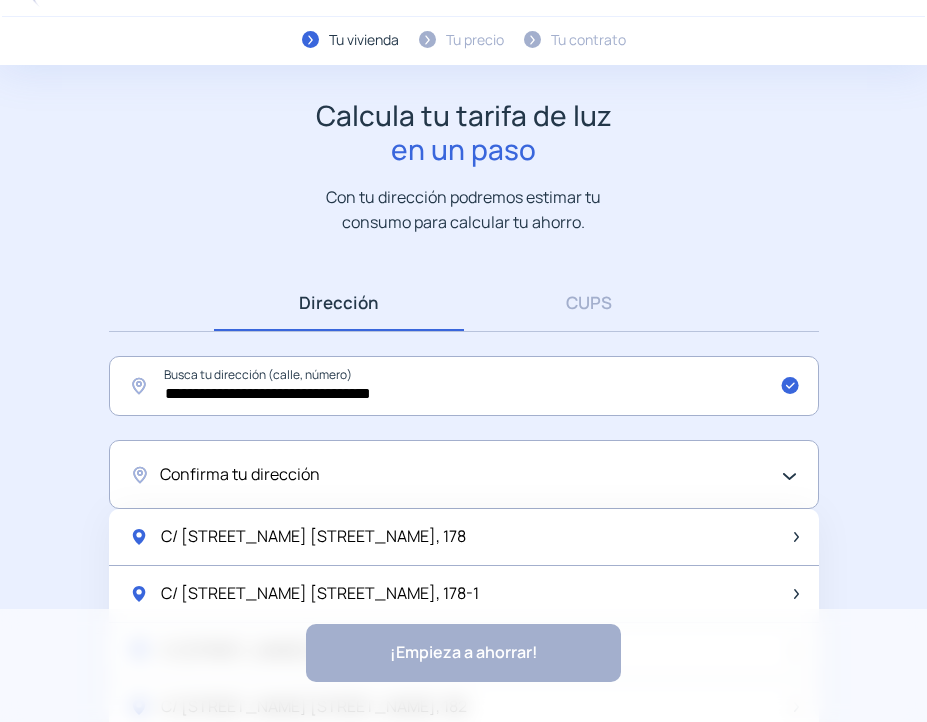 scroll, scrollTop: 119, scrollLeft: 0, axis: vertical 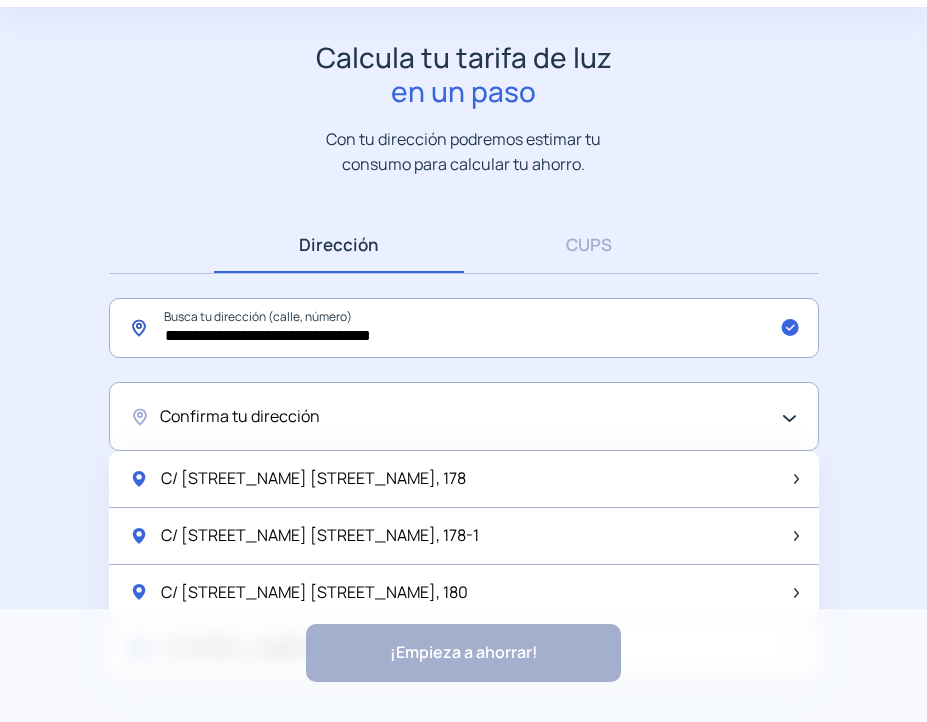 click on "**********" 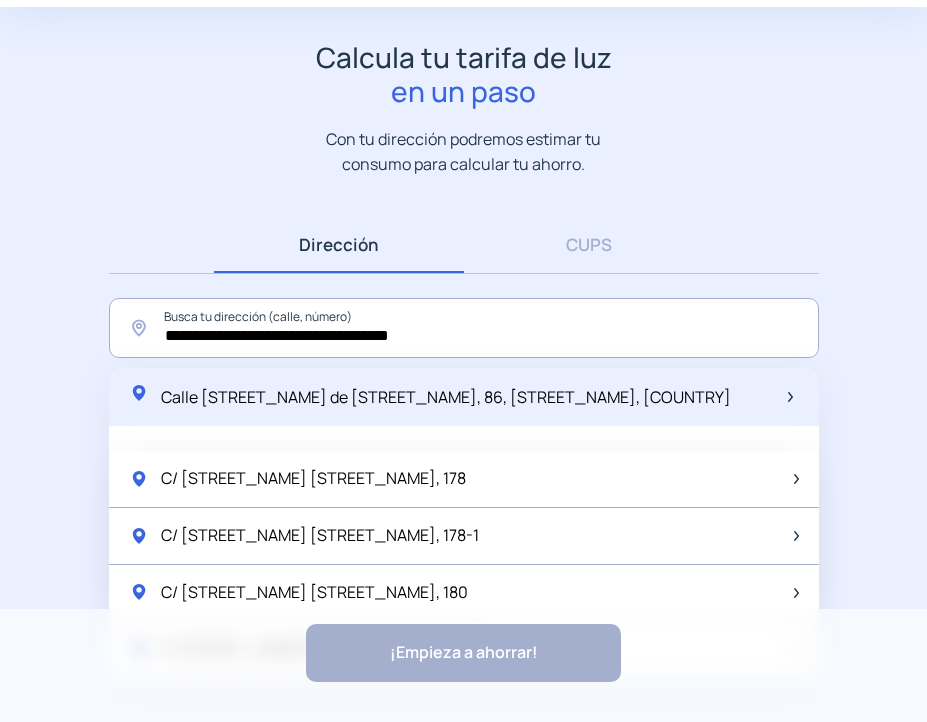click on "Calle [STREET_NAME] de [STREET_NAME], 86, [STREET_NAME], [COUNTRY]" 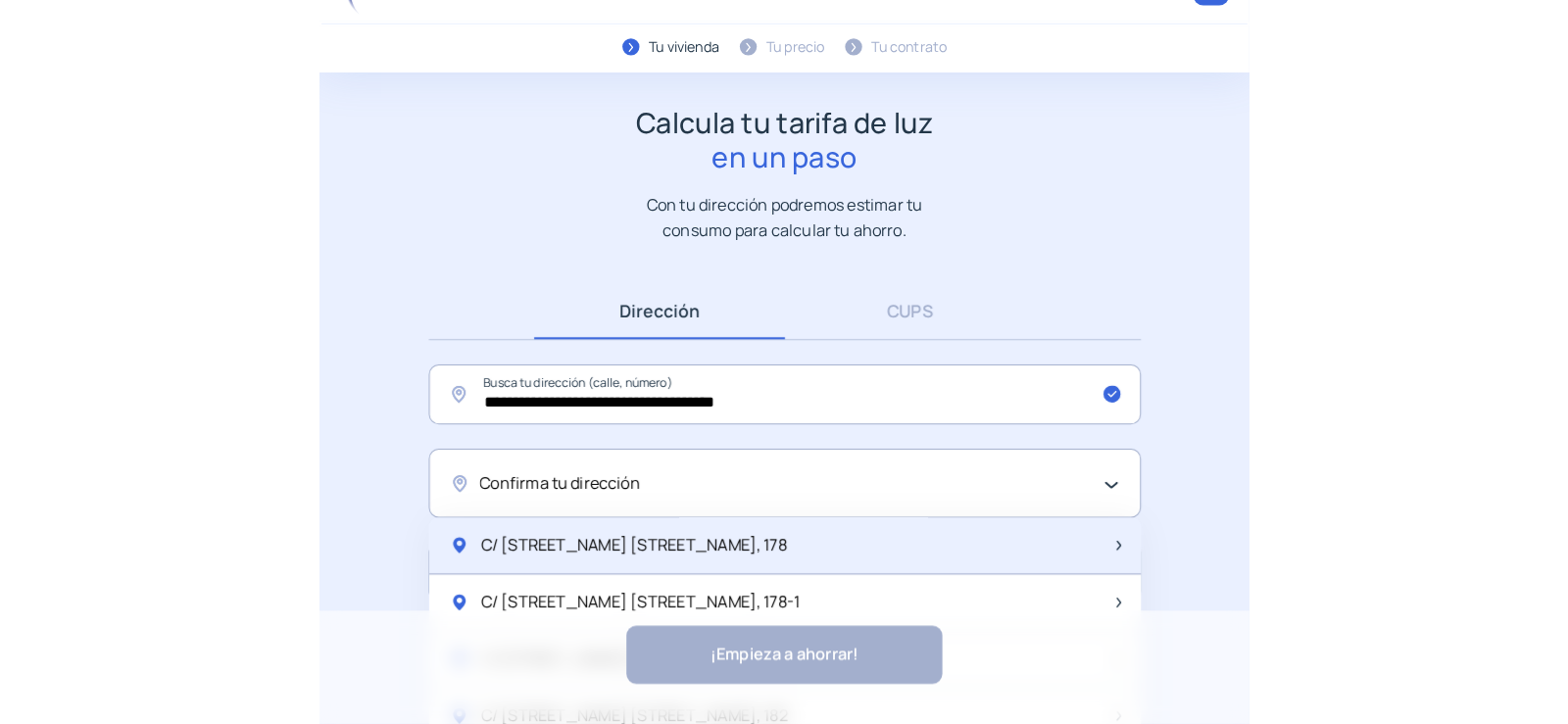 scroll, scrollTop: 0, scrollLeft: 0, axis: both 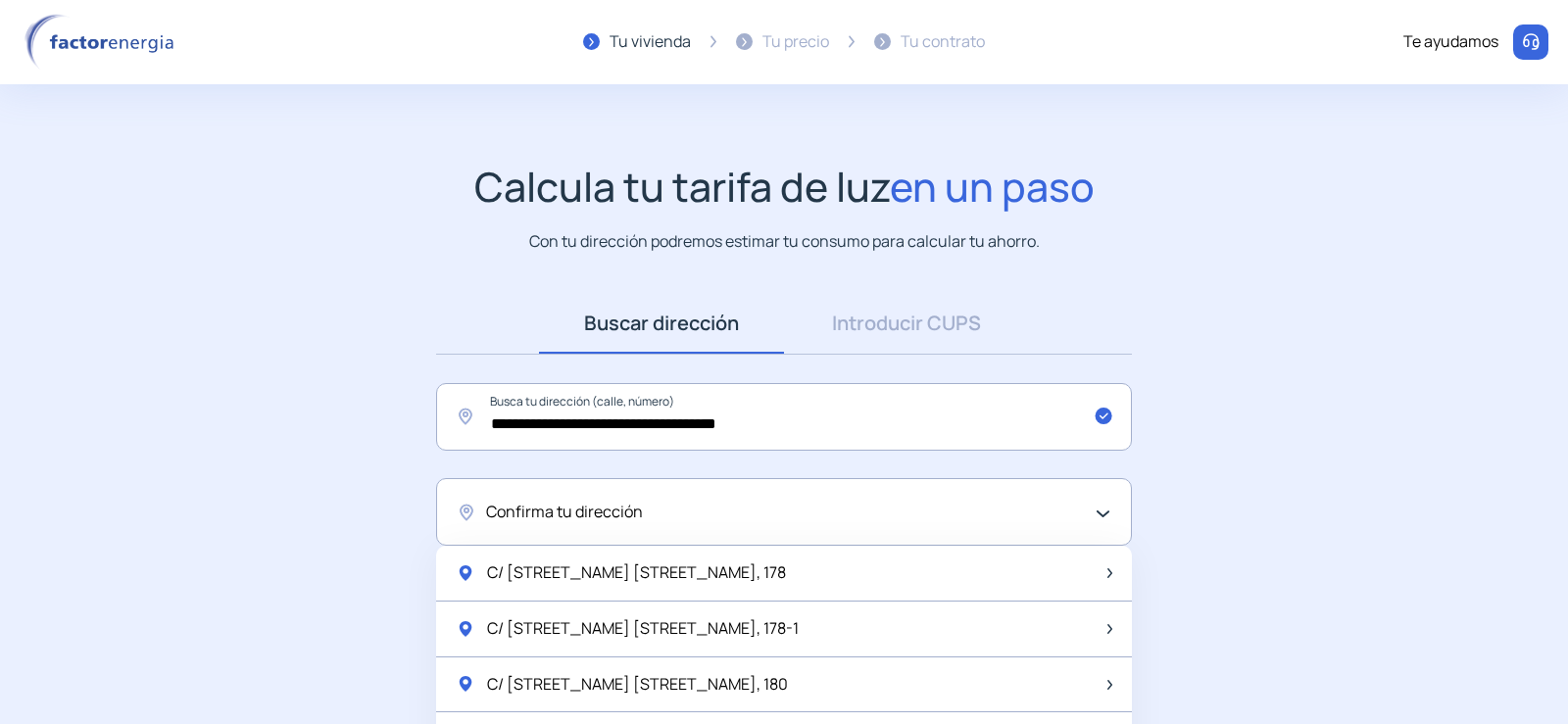 drag, startPoint x: 1232, startPoint y: 478, endPoint x: 1235, endPoint y: 338, distance: 140.03214 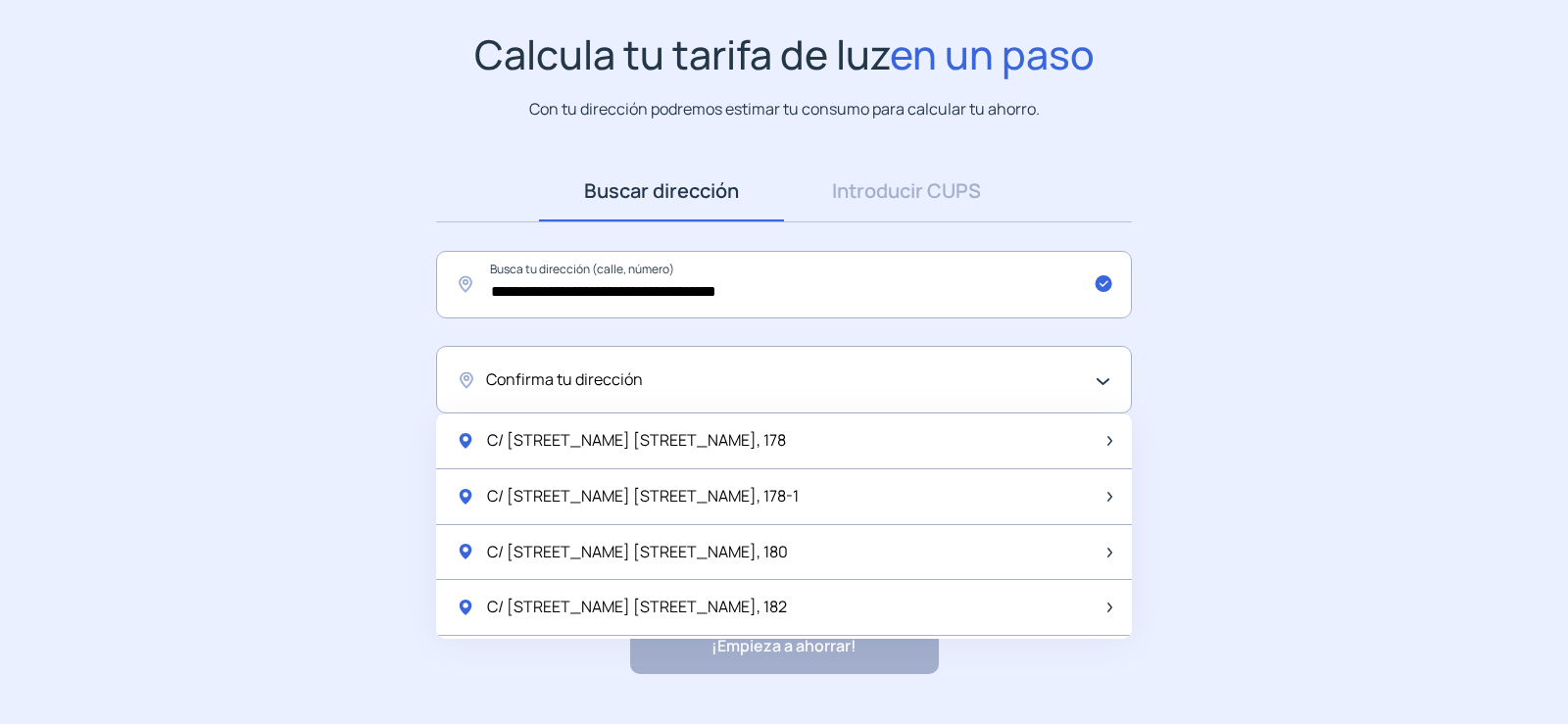scroll, scrollTop: 180, scrollLeft: 0, axis: vertical 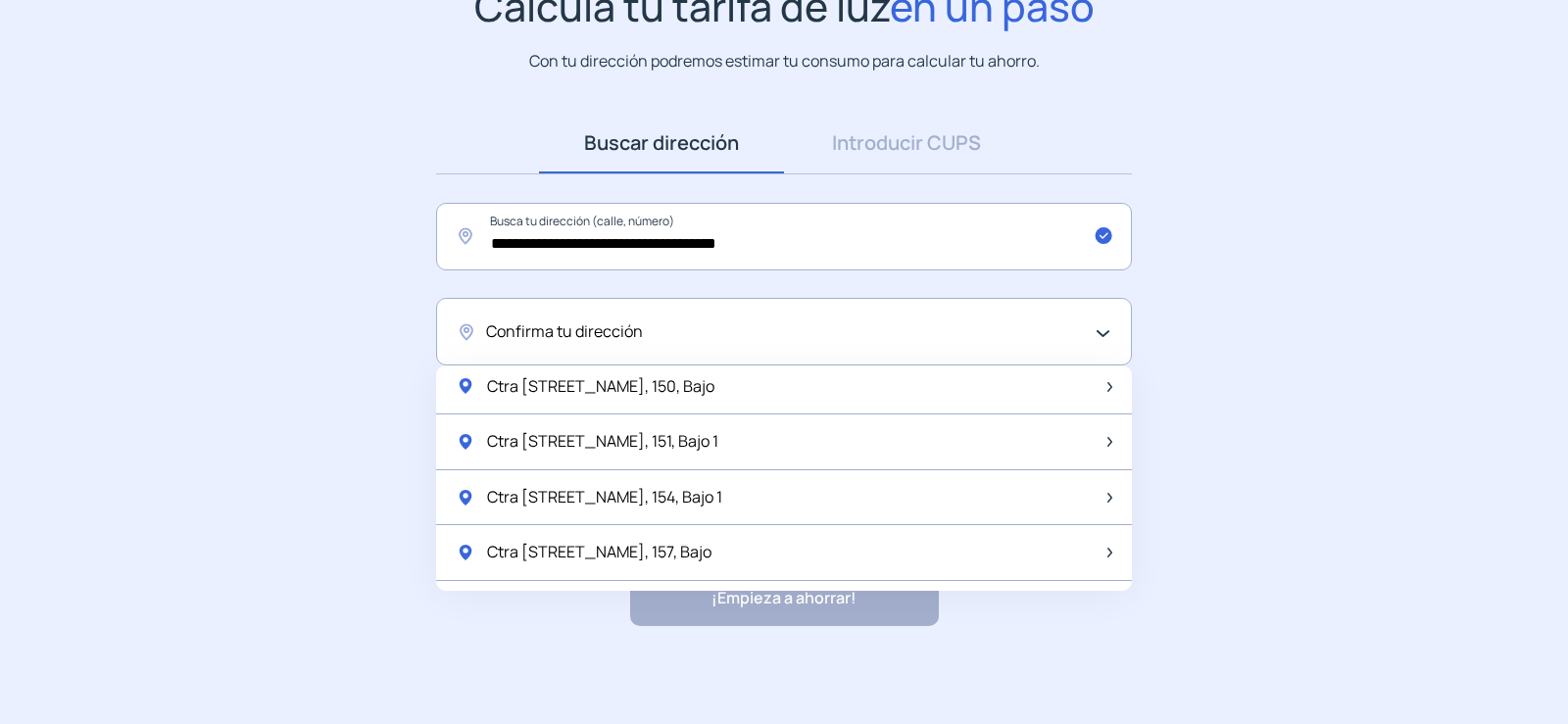 click on "**********" 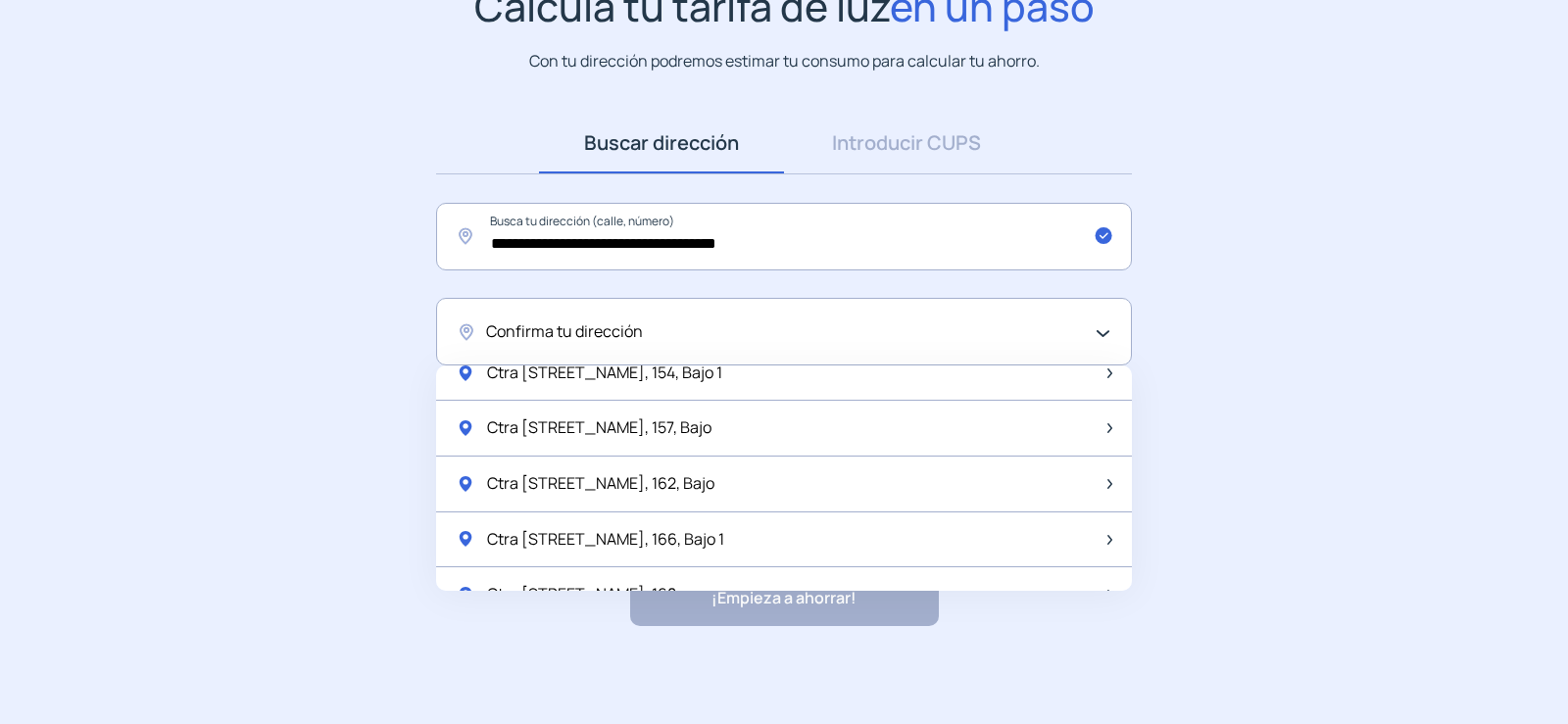 scroll, scrollTop: 592, scrollLeft: 0, axis: vertical 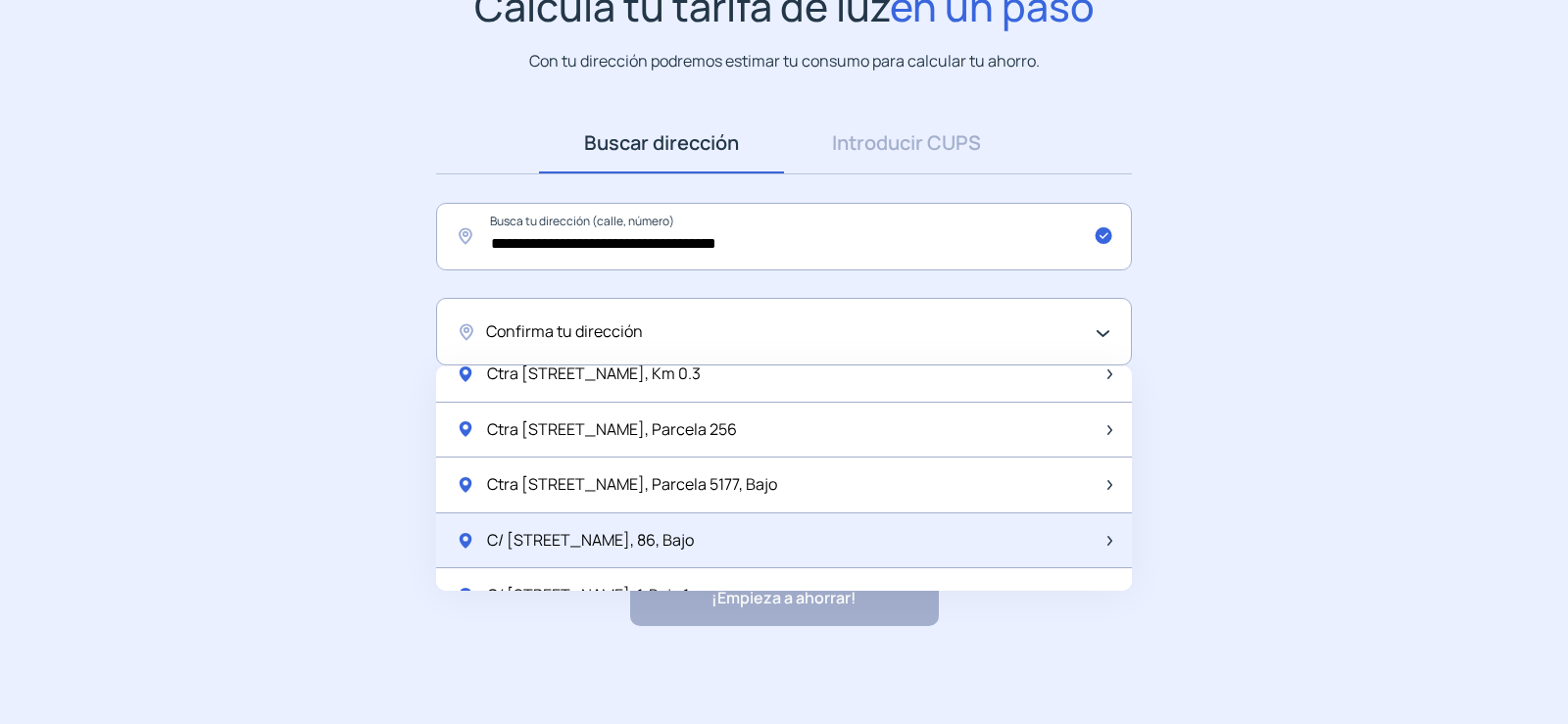click on "C/ [STREET_NAME], 86, Bajo" 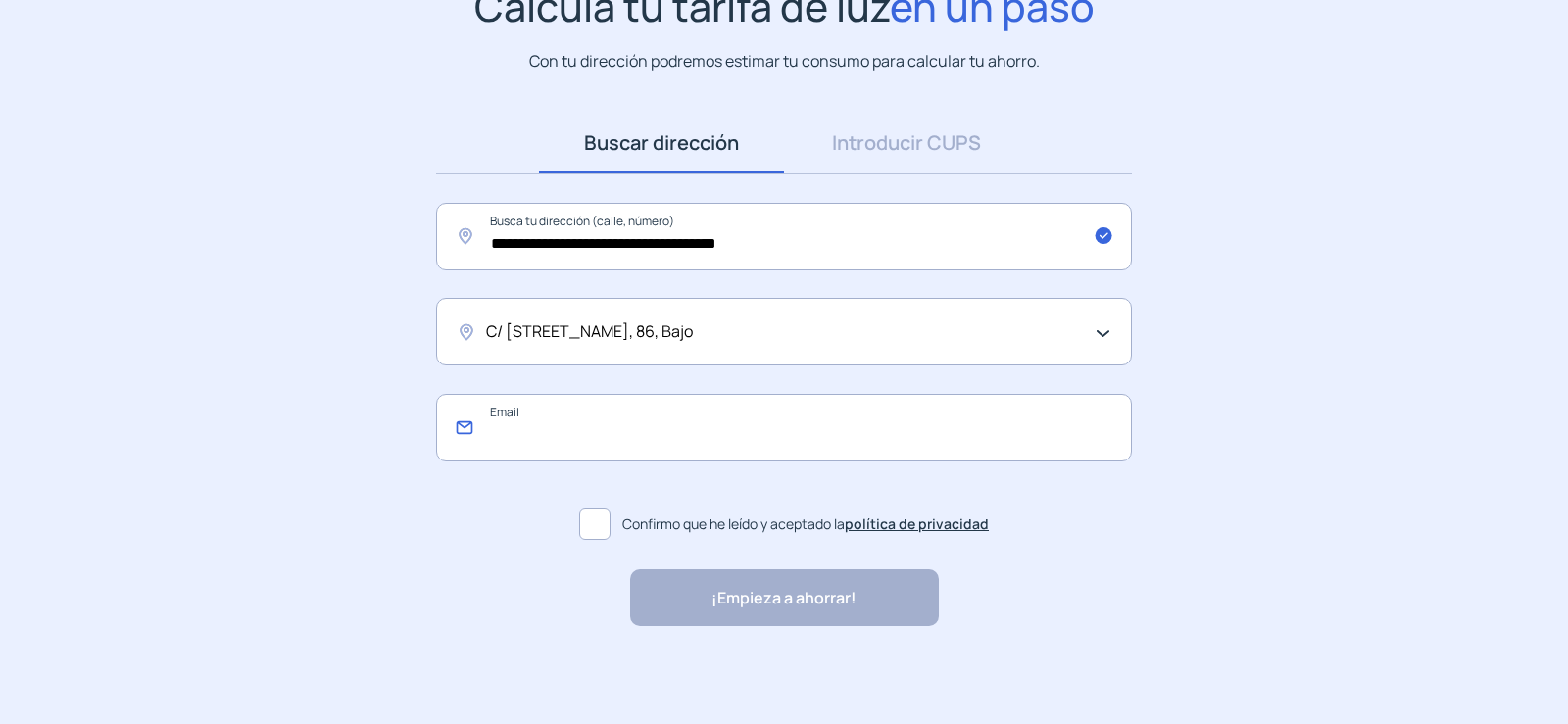 click 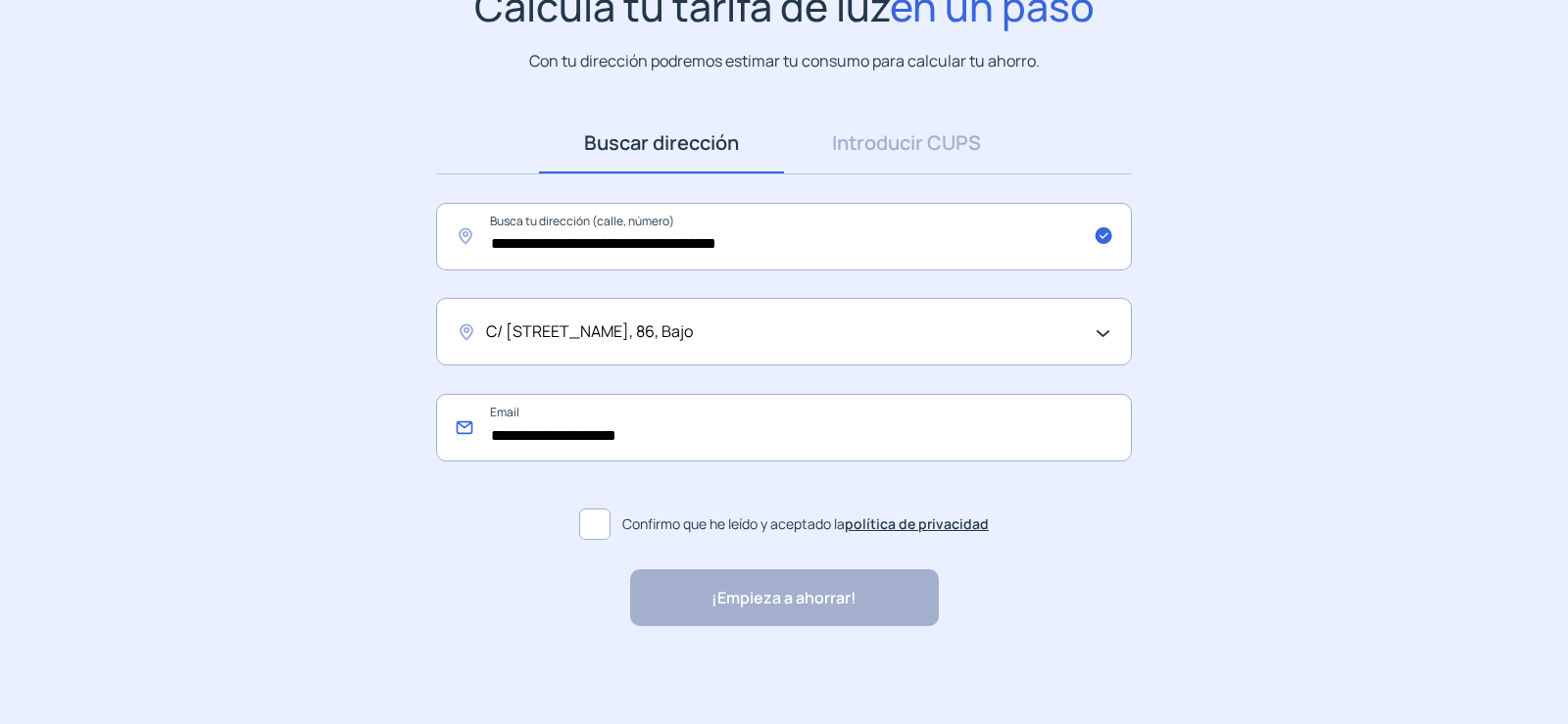 type on "**********" 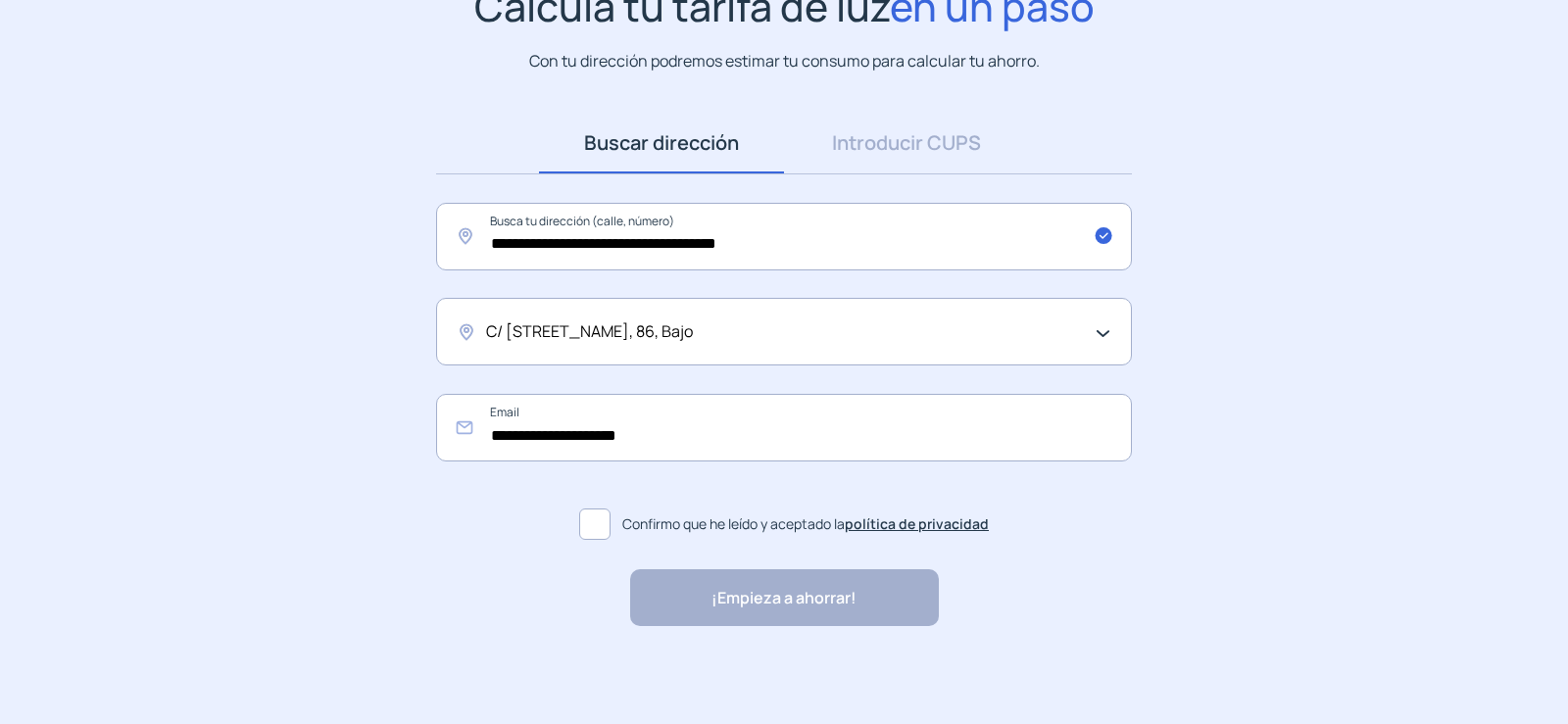 click 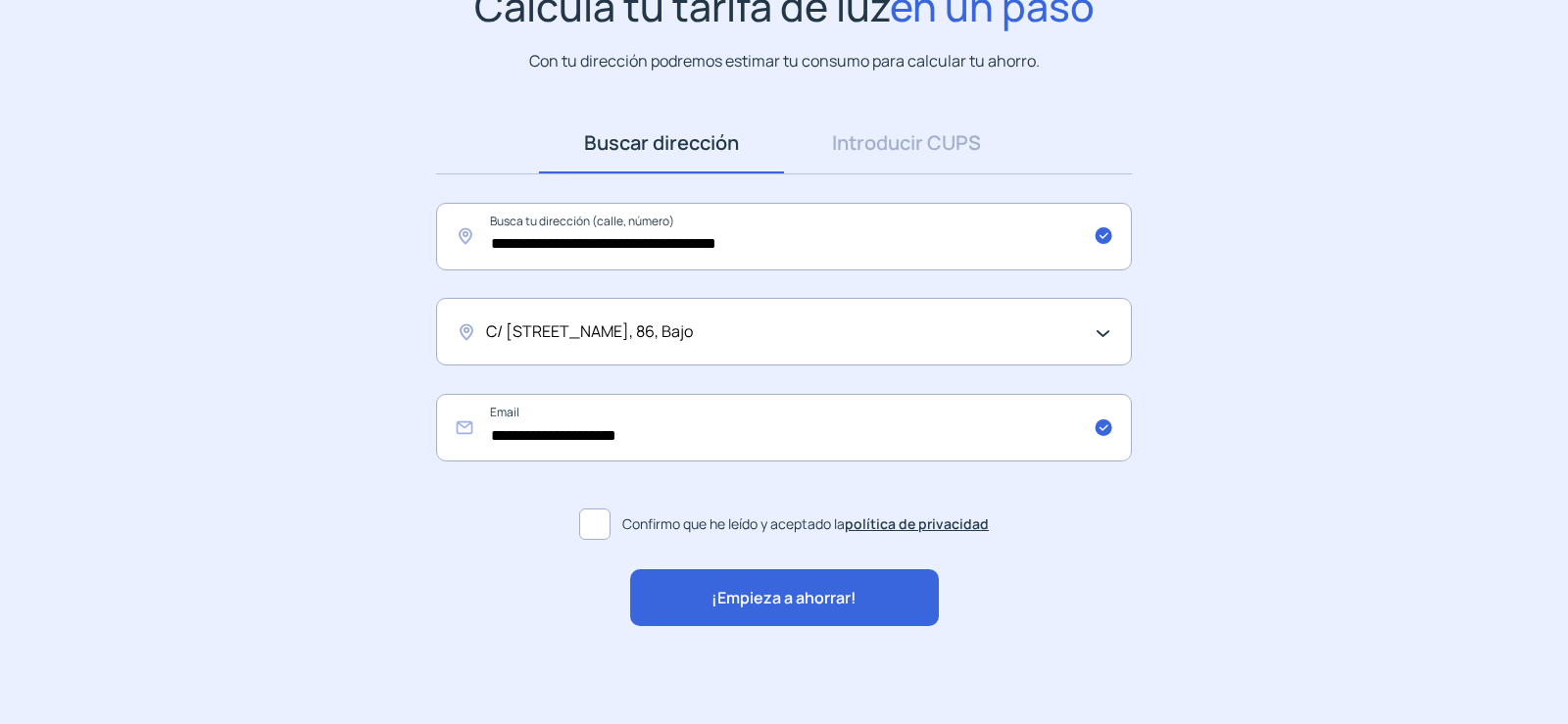 click on "¡Empieza a ahorrar!" 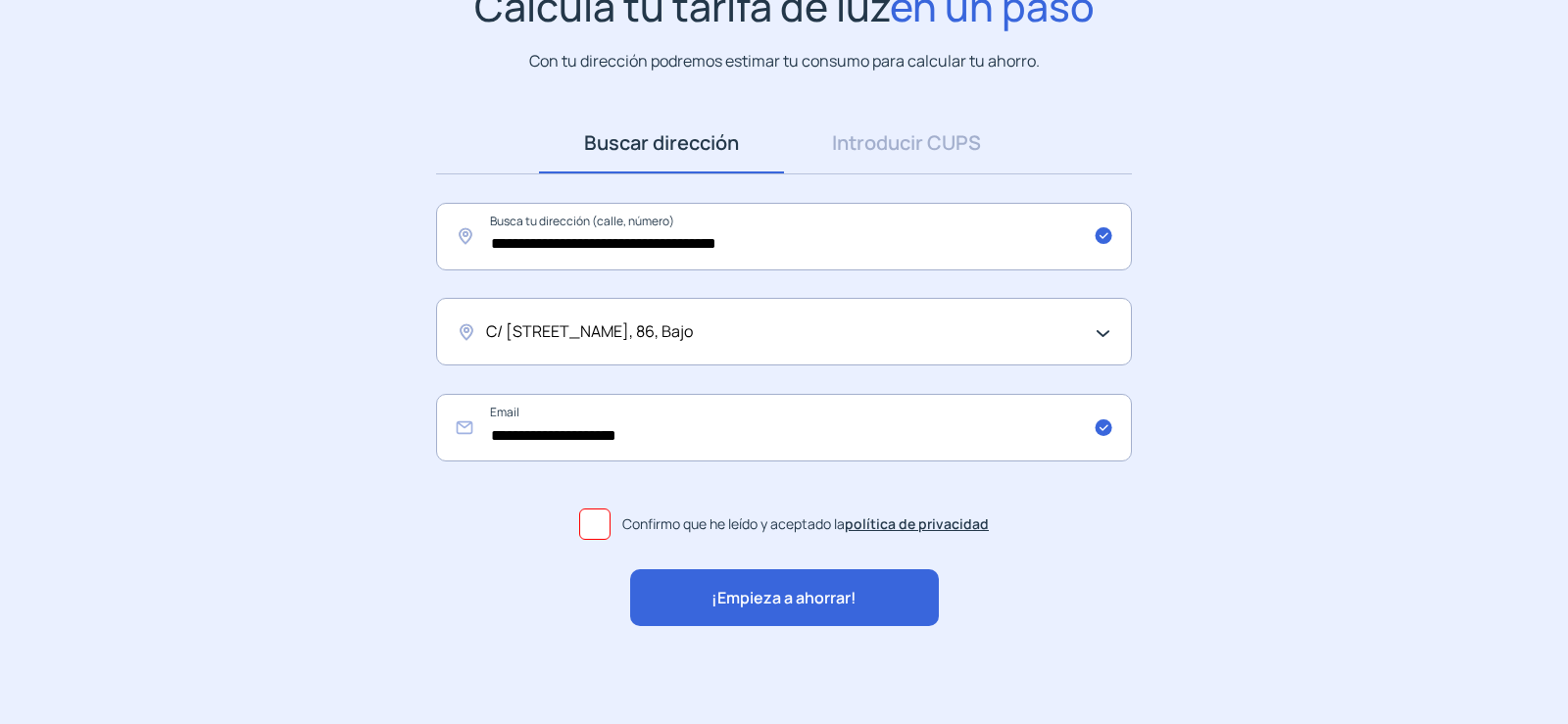 scroll, scrollTop: 0, scrollLeft: 0, axis: both 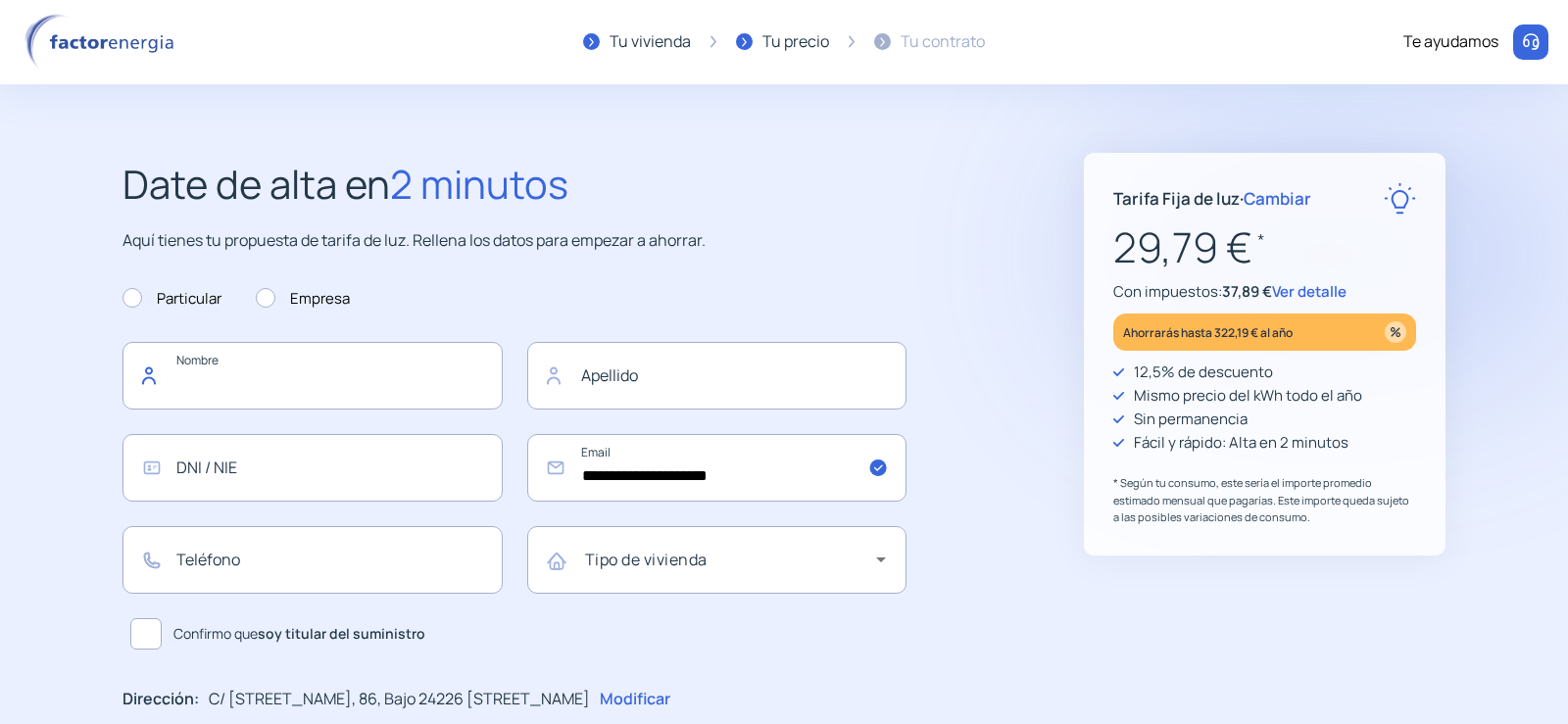 click 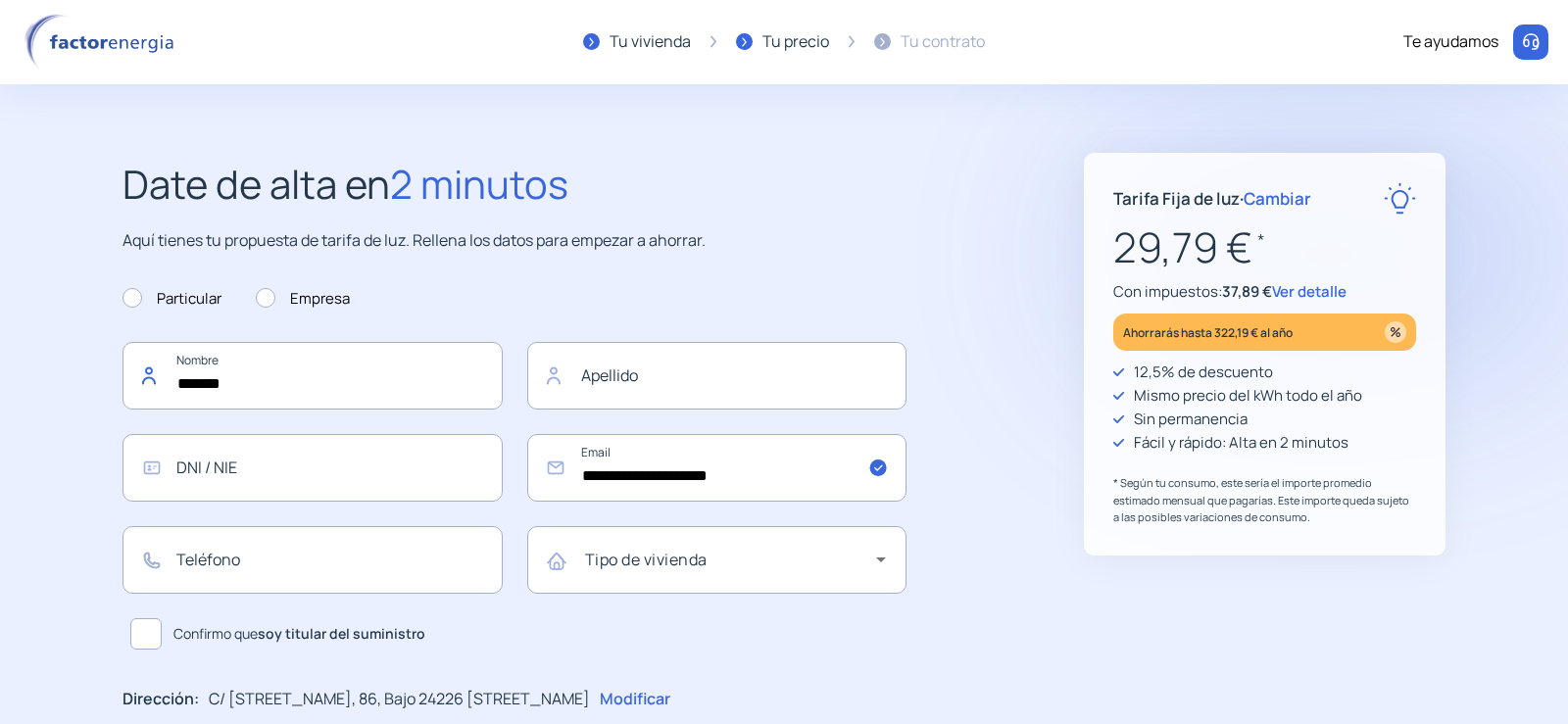 type on "*******" 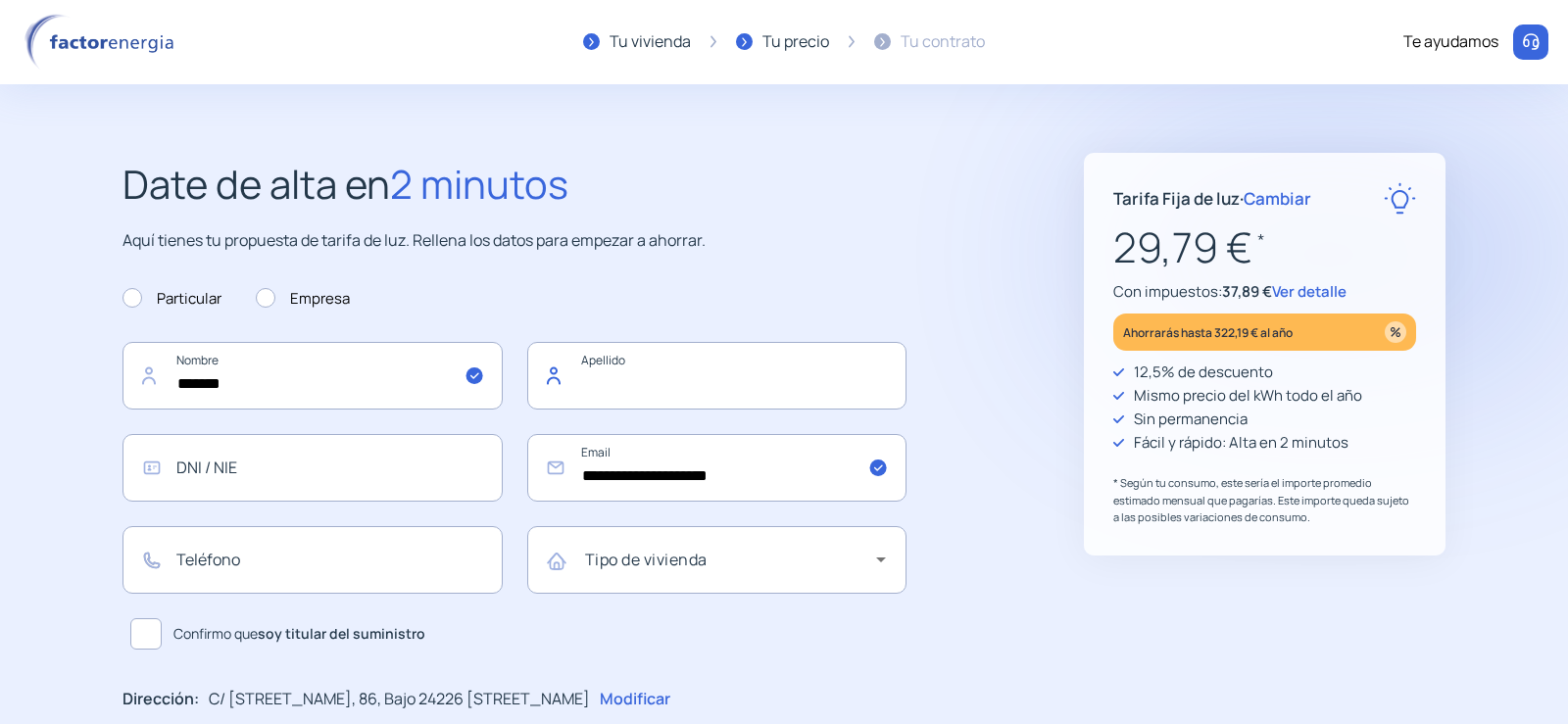 click 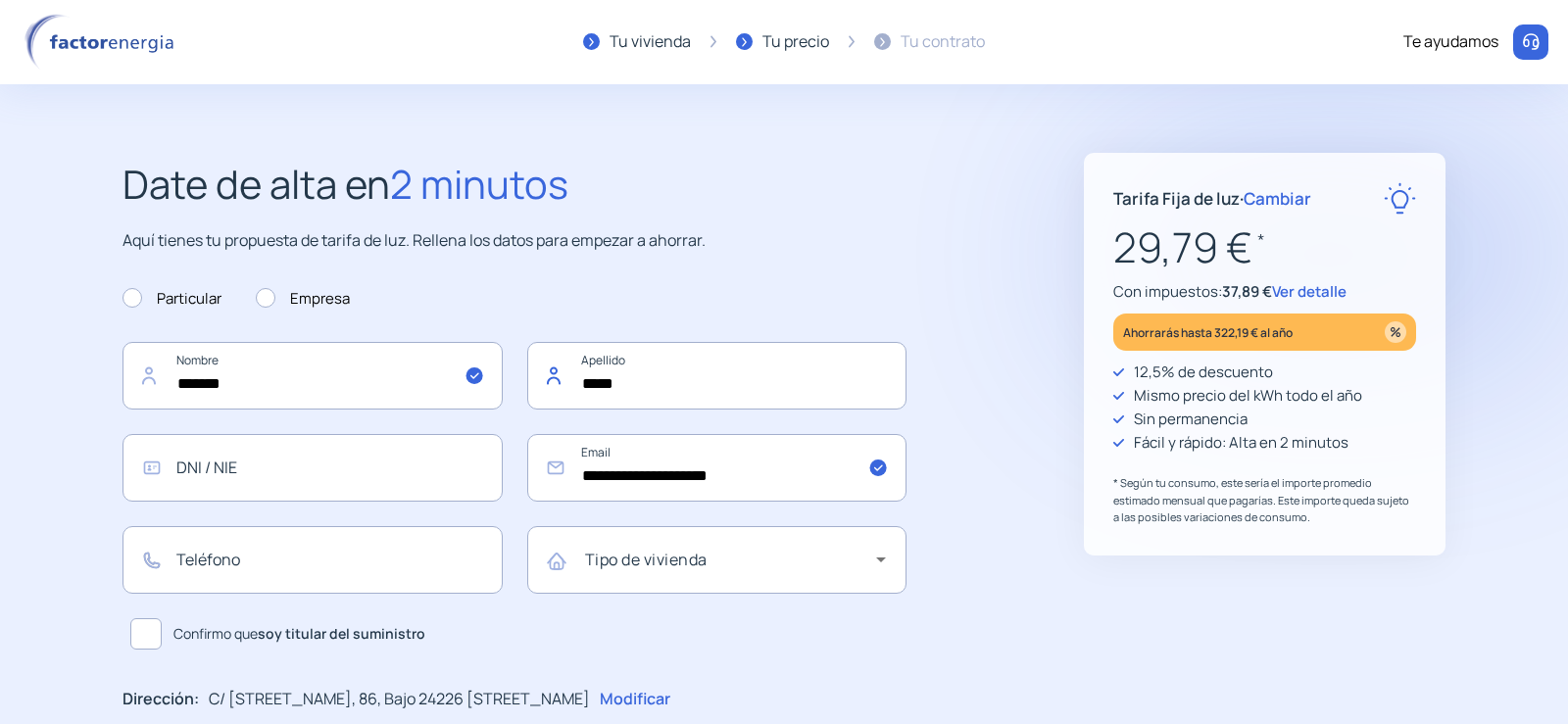 type on "*****" 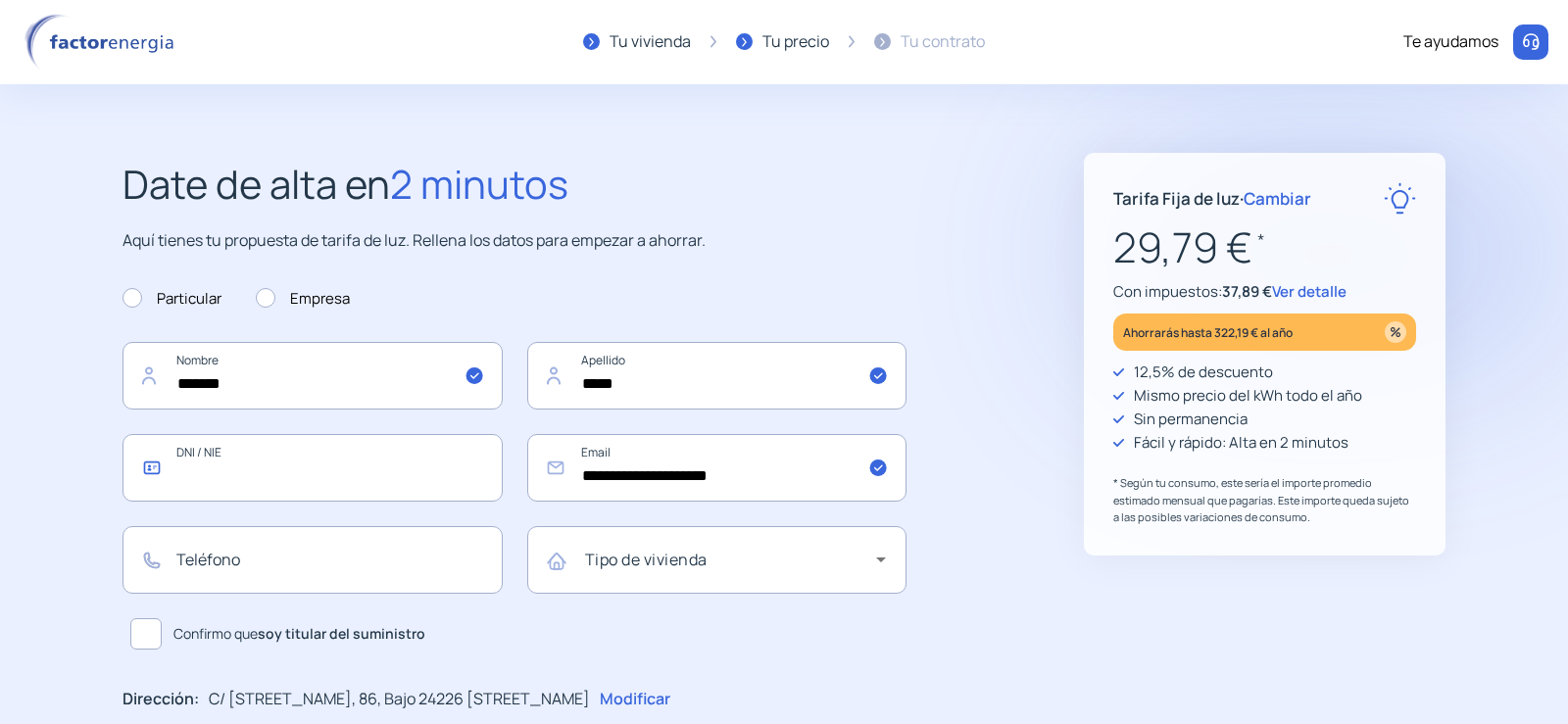 click 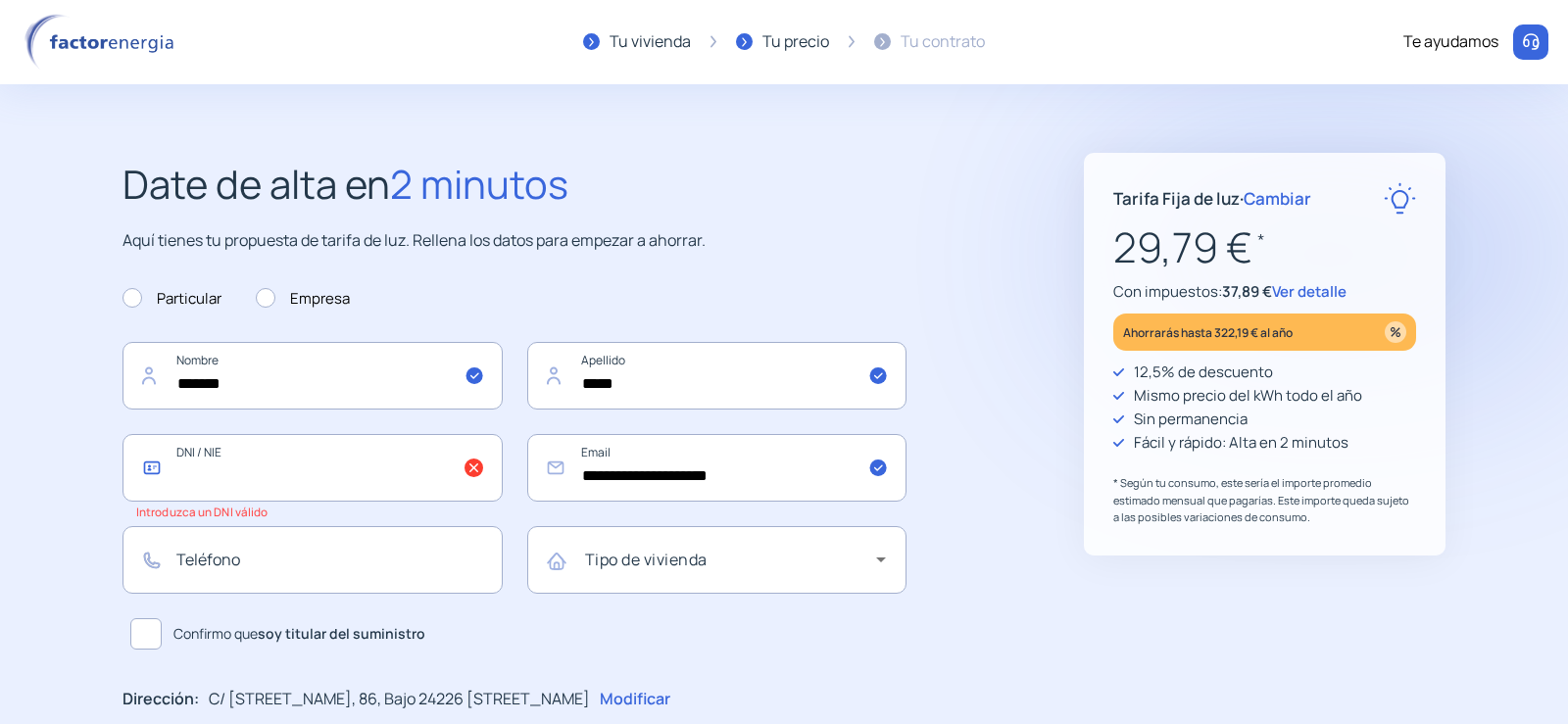 click 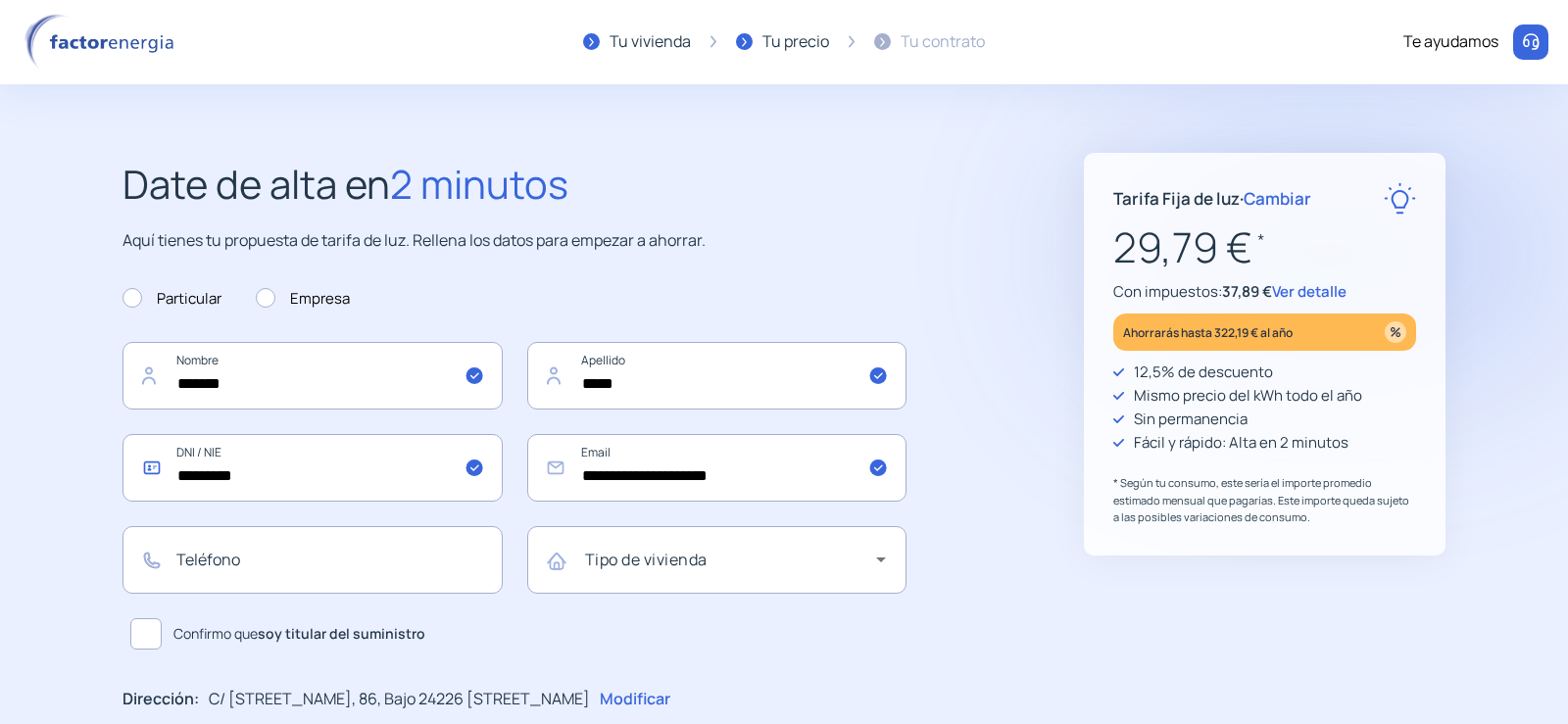 type on "*********" 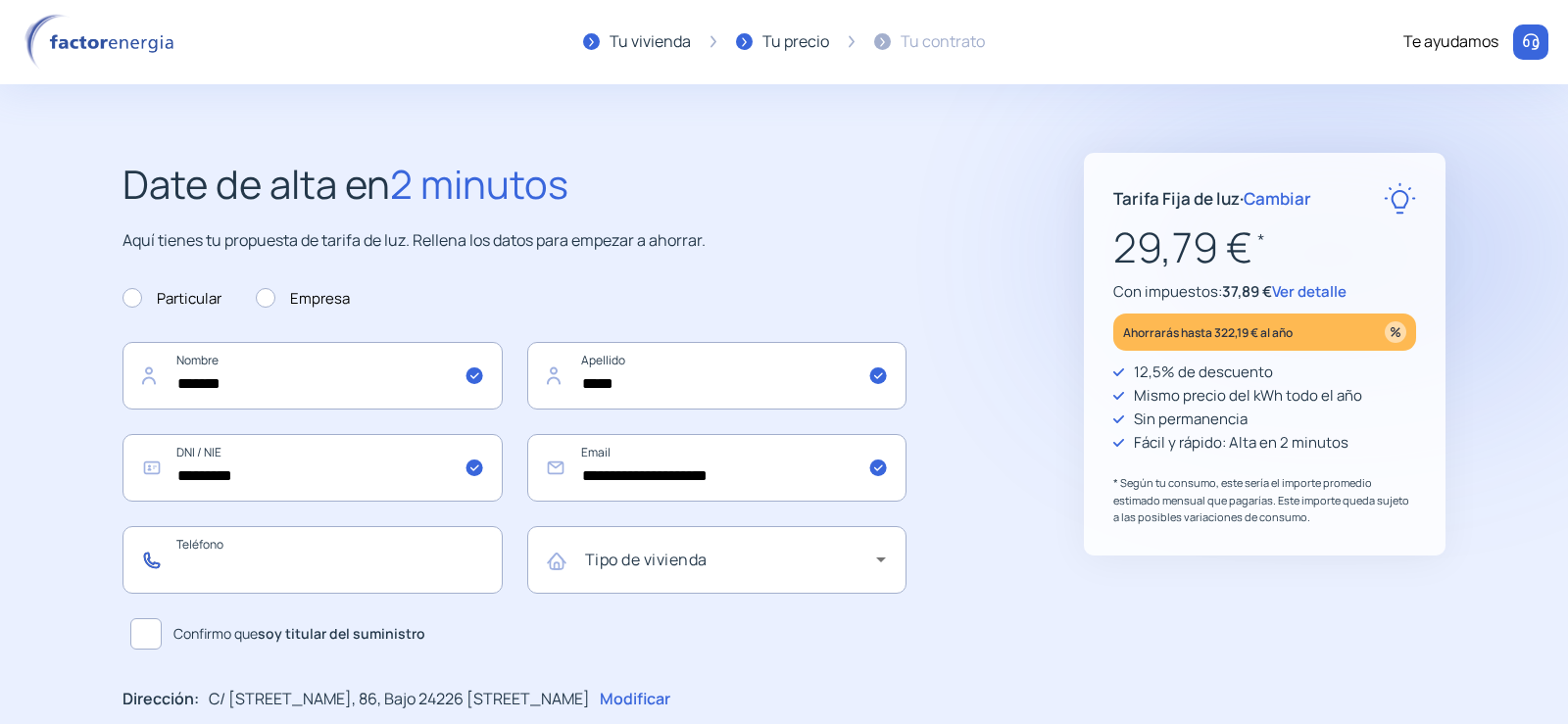 click 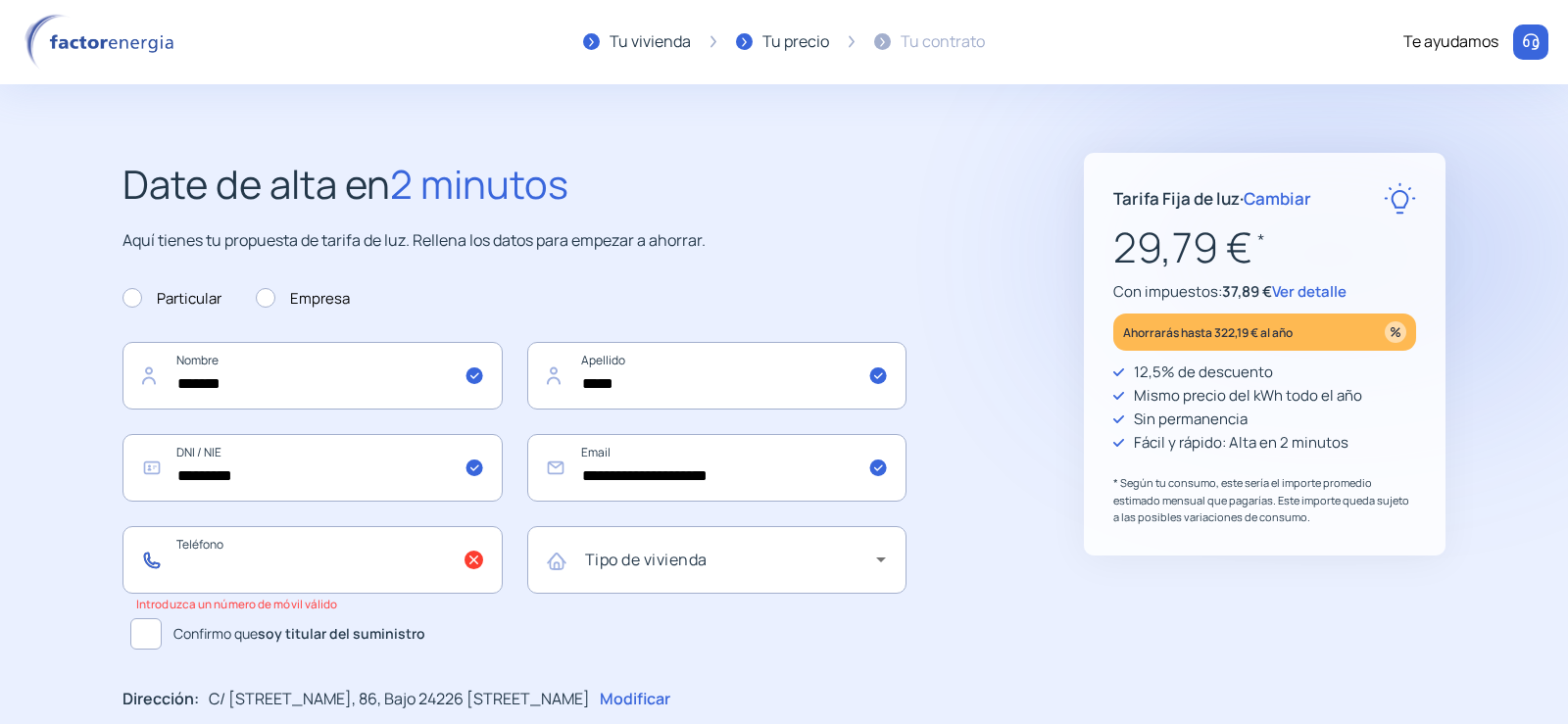 paste on "*********" 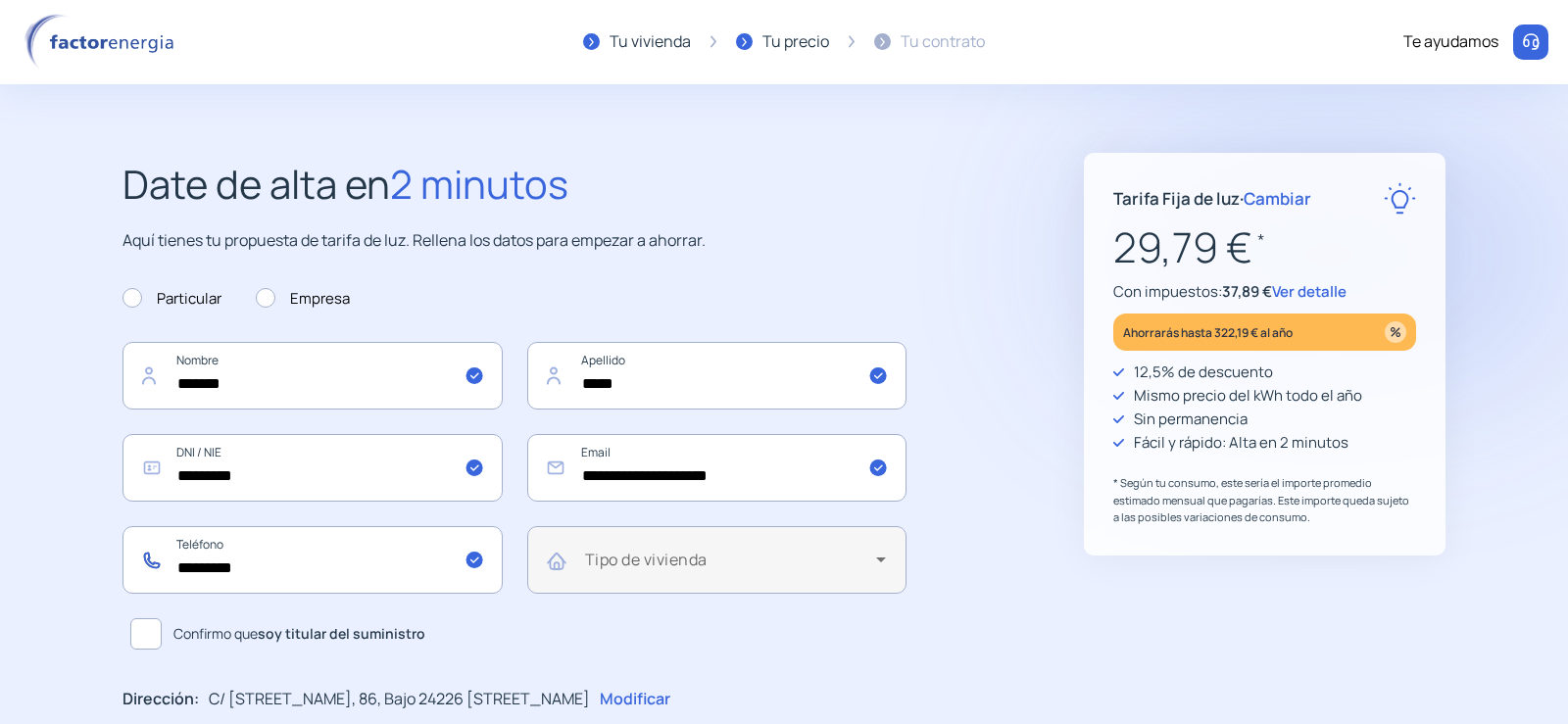 type on "*********" 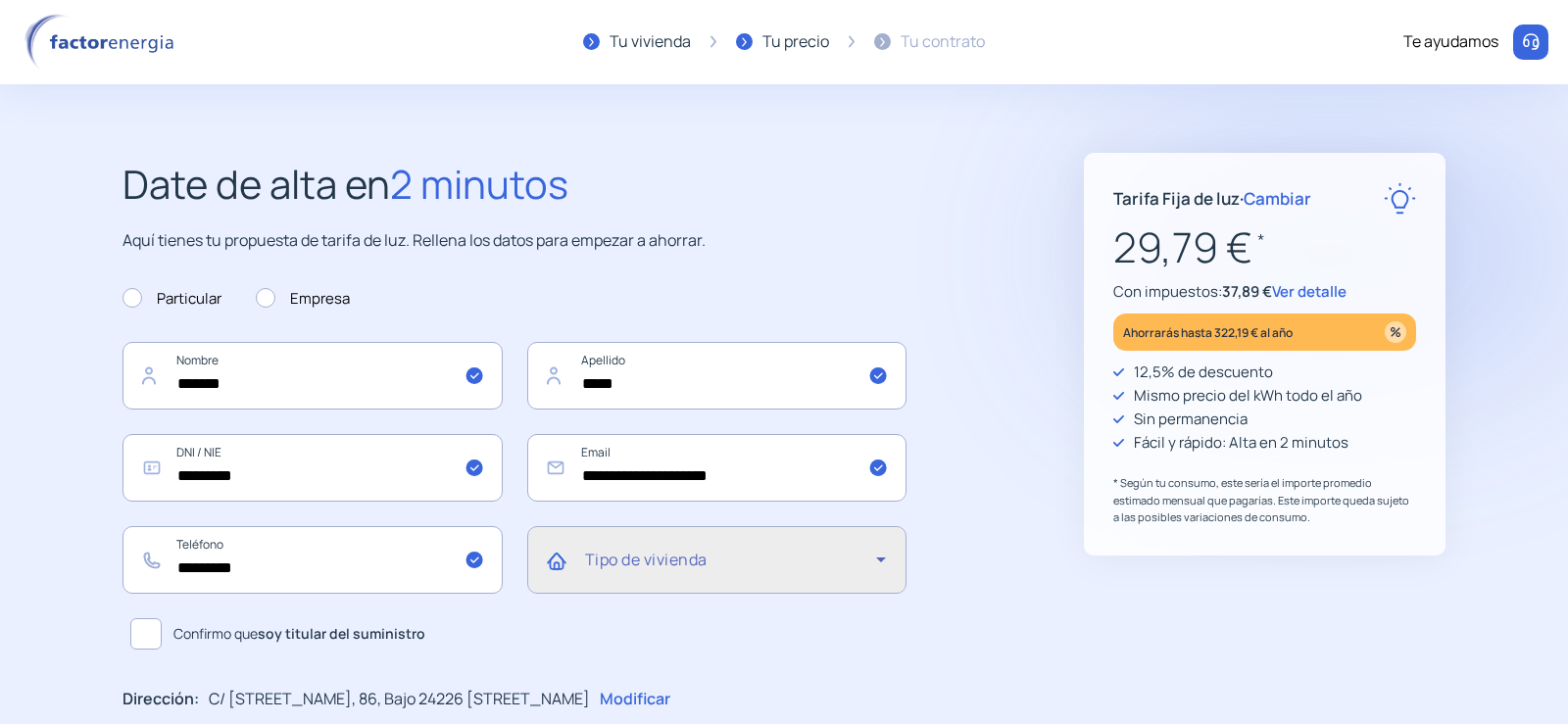 click at bounding box center (731, 567) 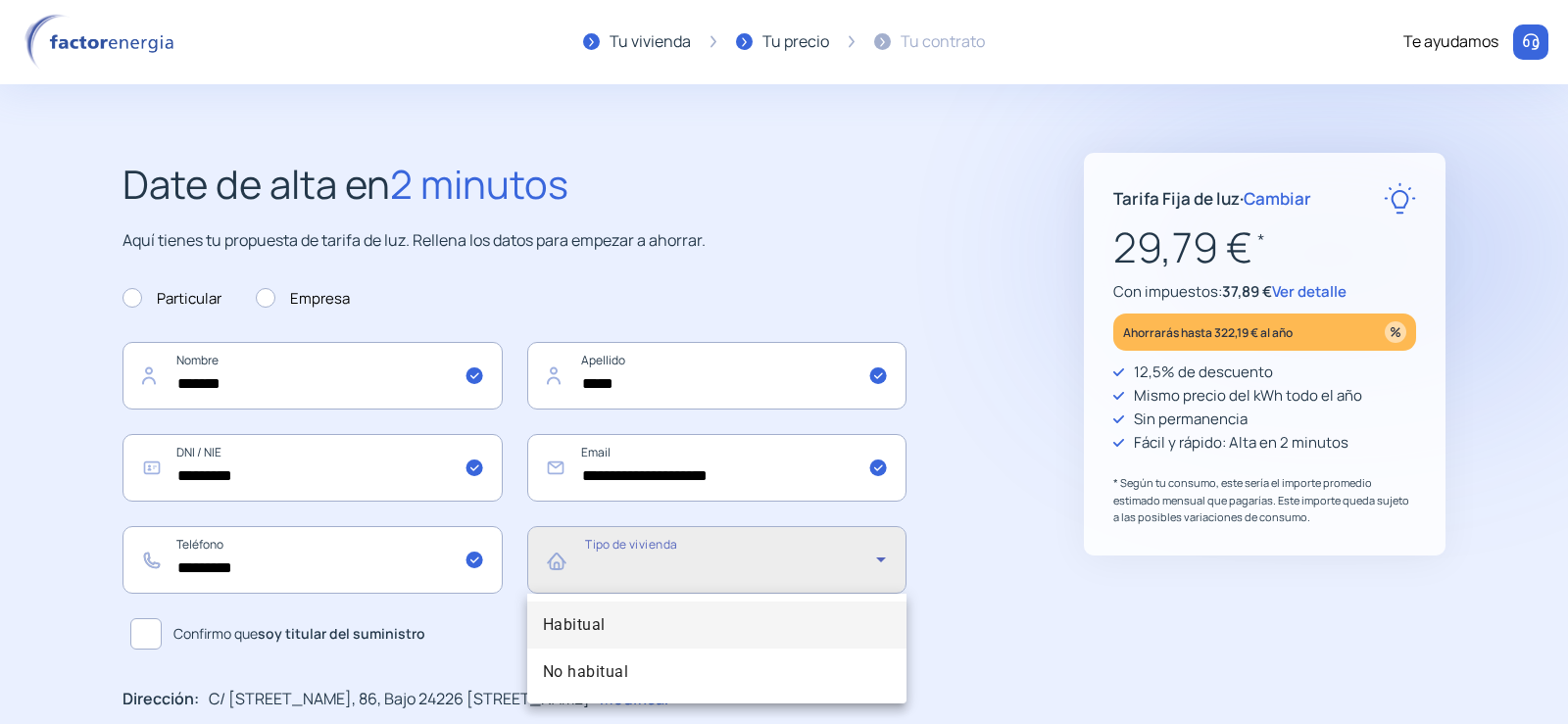click on "Habitual" at bounding box center [574, 625] 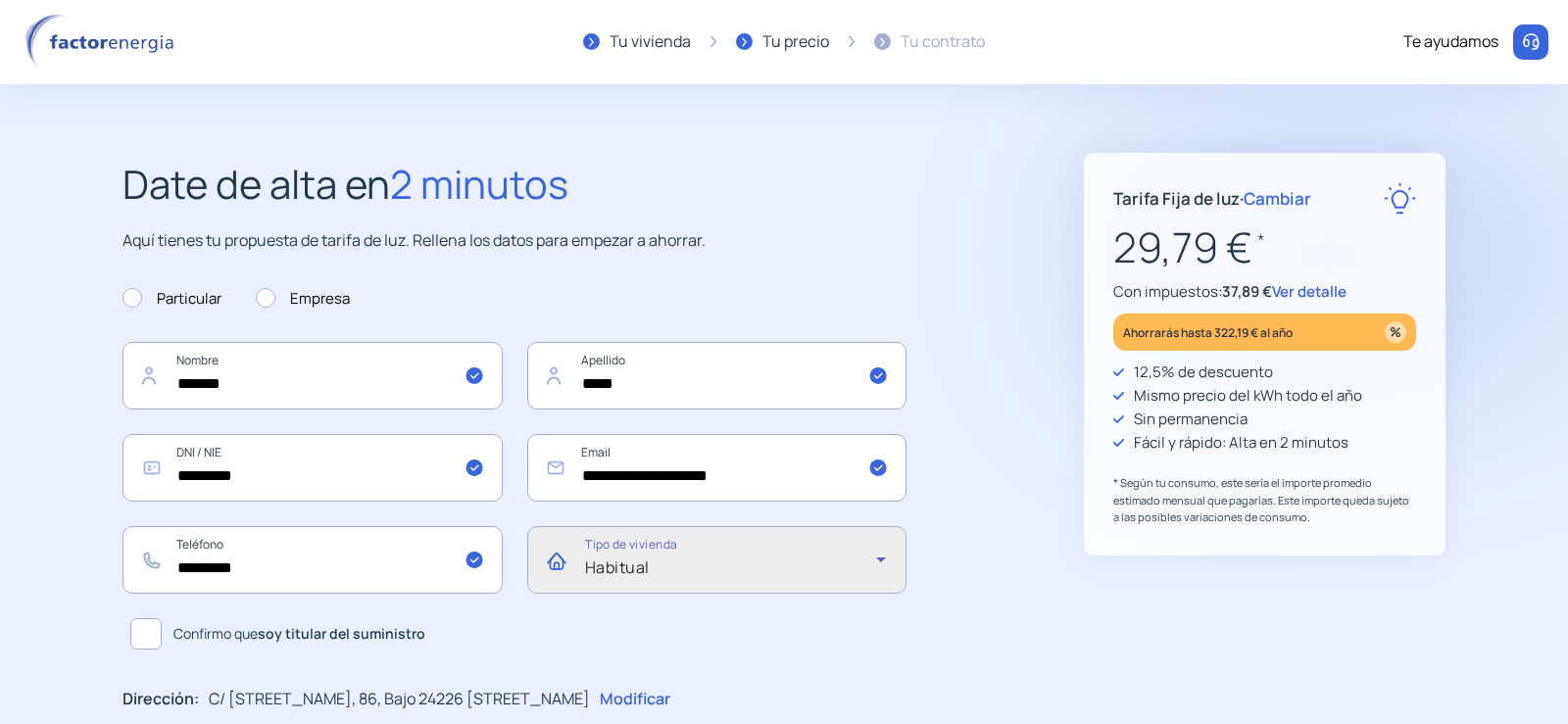 scroll, scrollTop: 262, scrollLeft: 0, axis: vertical 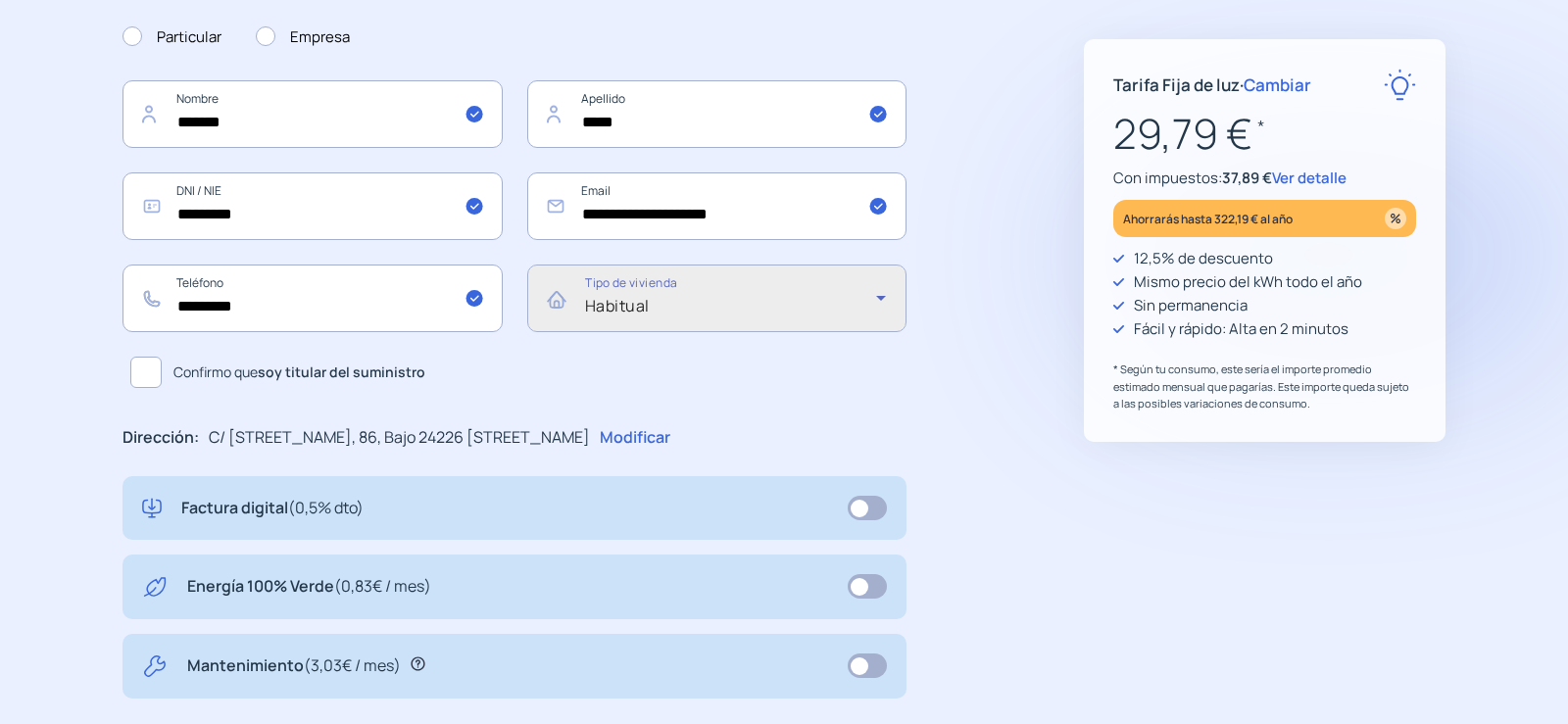 click 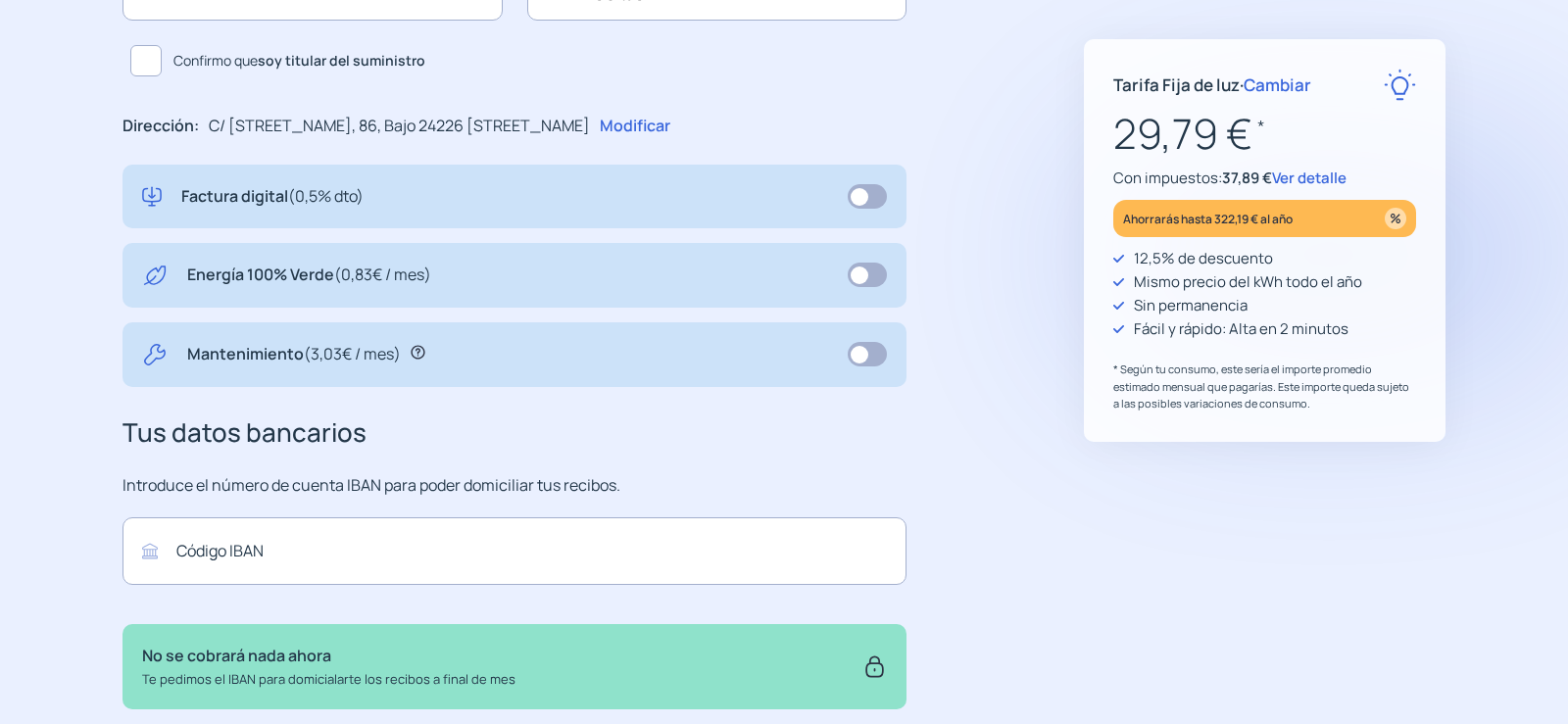 scroll, scrollTop: 723, scrollLeft: 0, axis: vertical 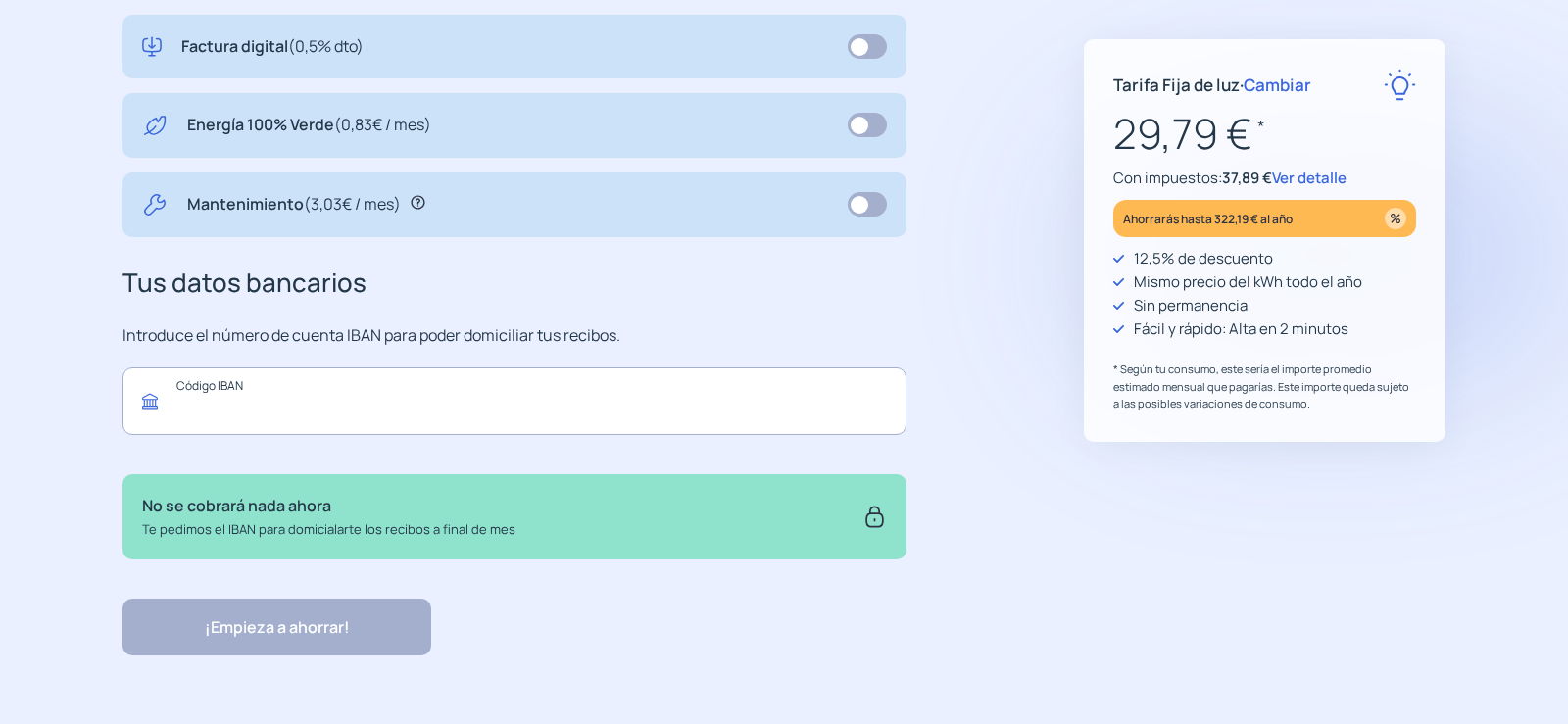 click 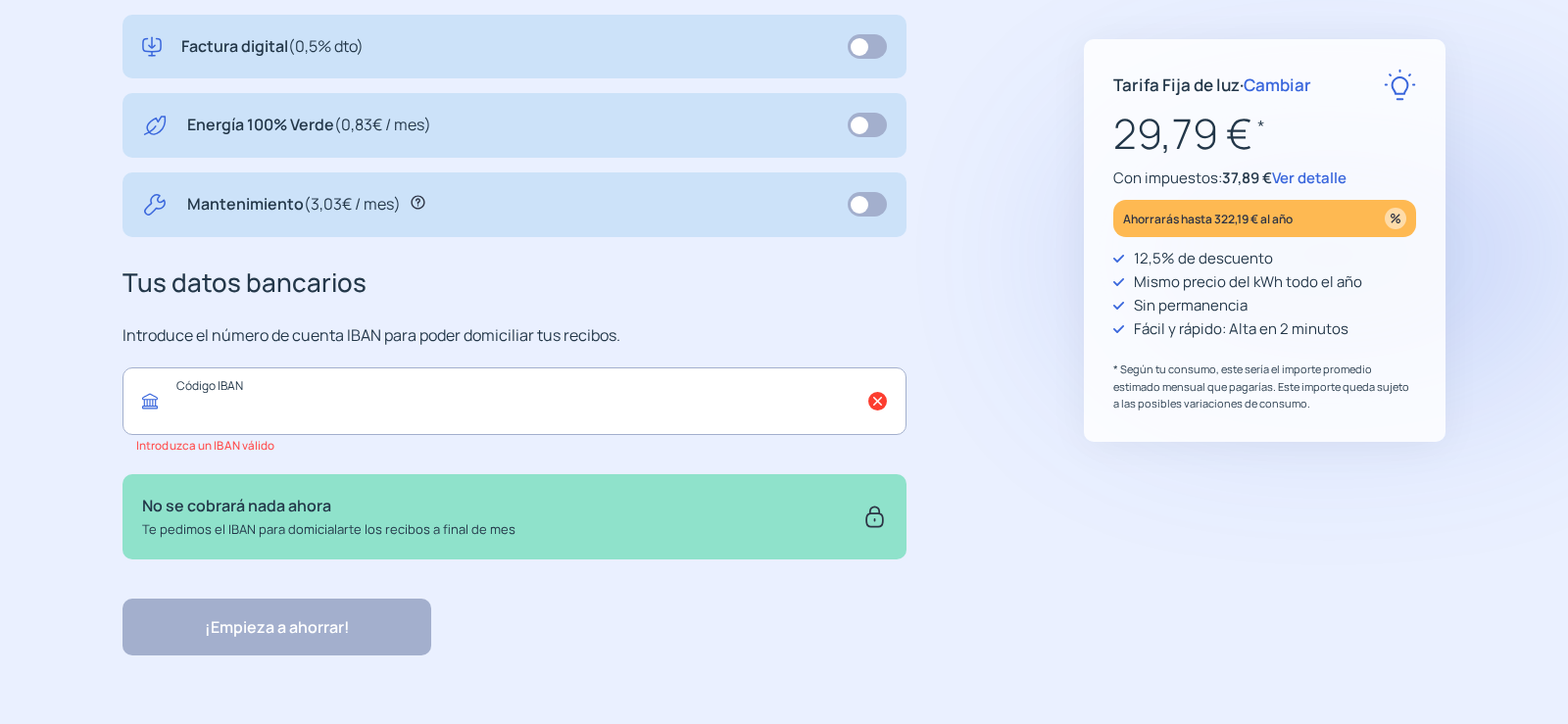 paste on "**********" 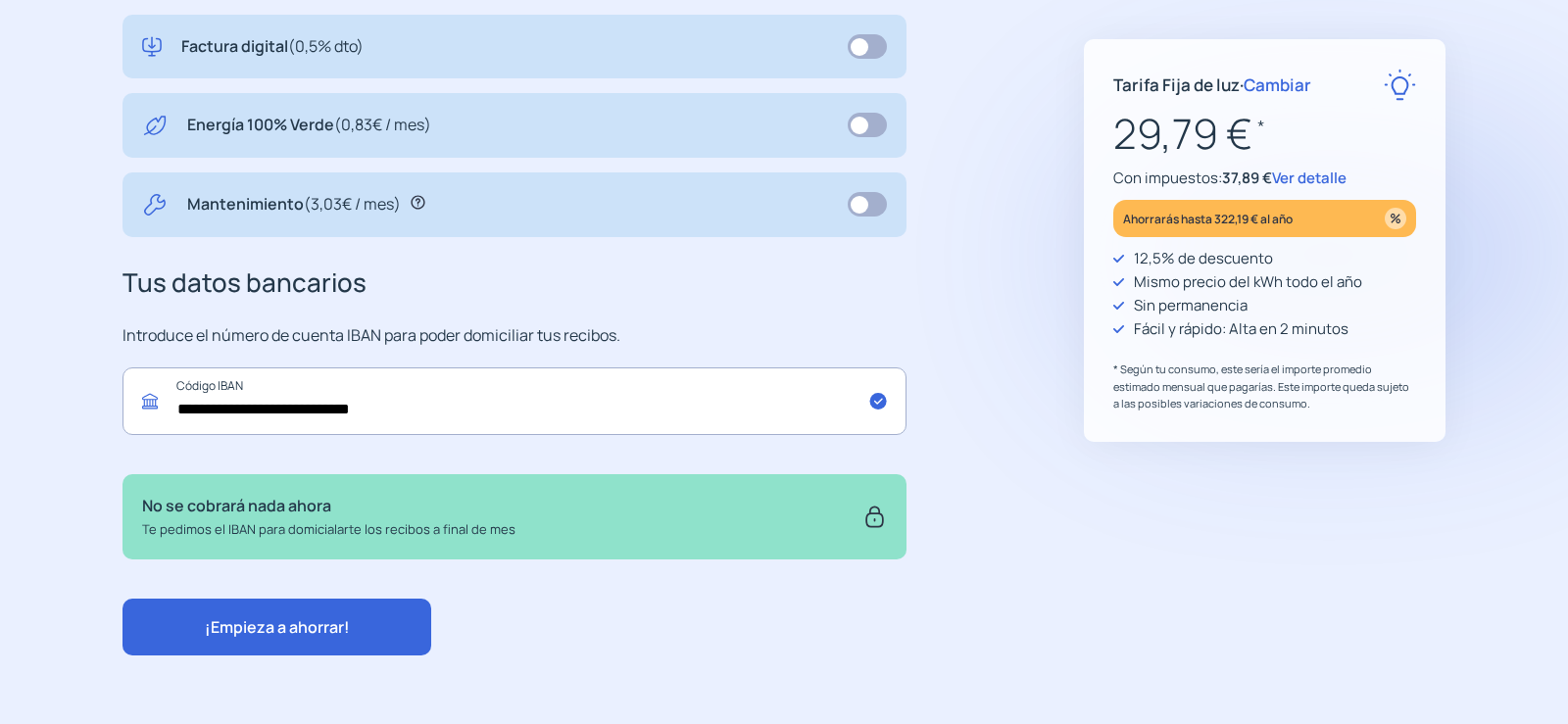 type on "**********" 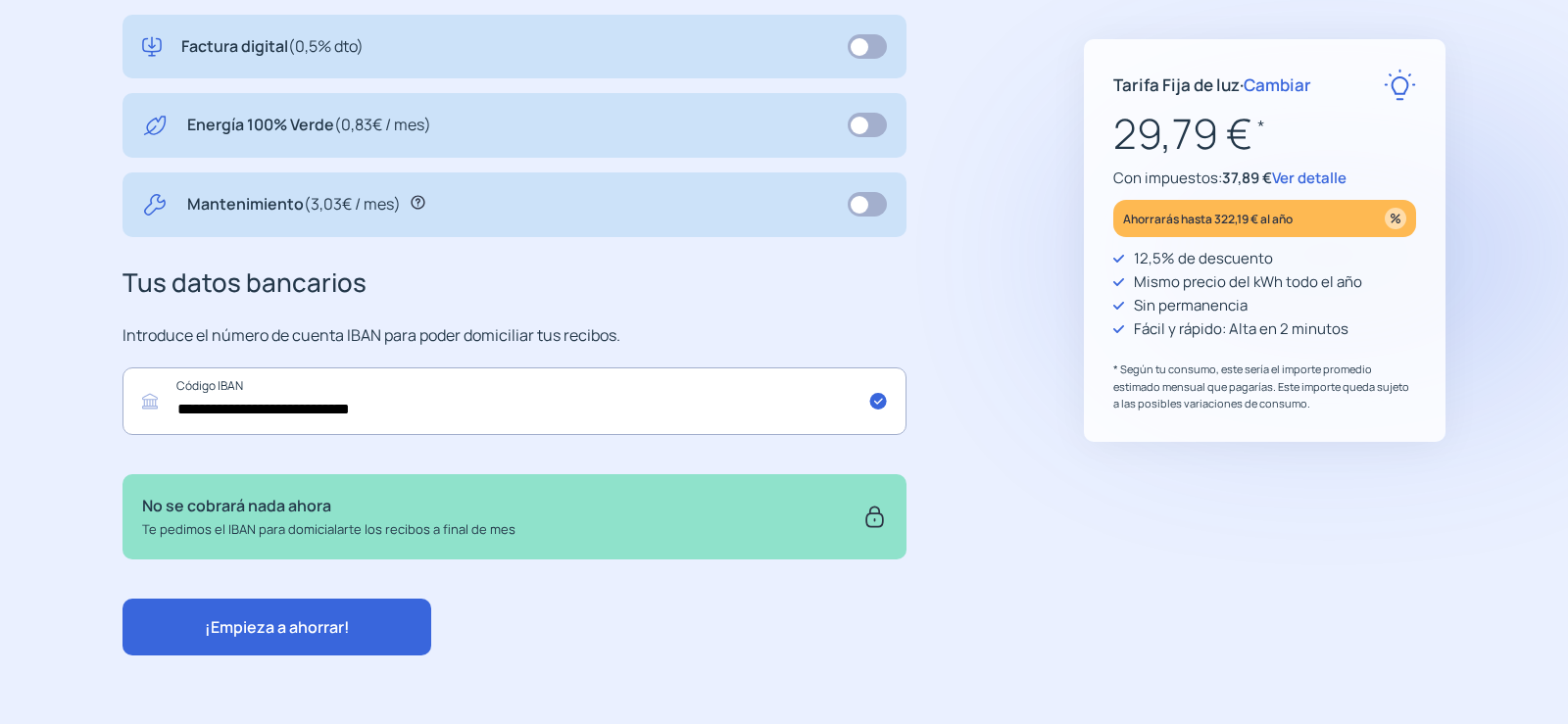 click on "¡Empieza a ahorrar!" 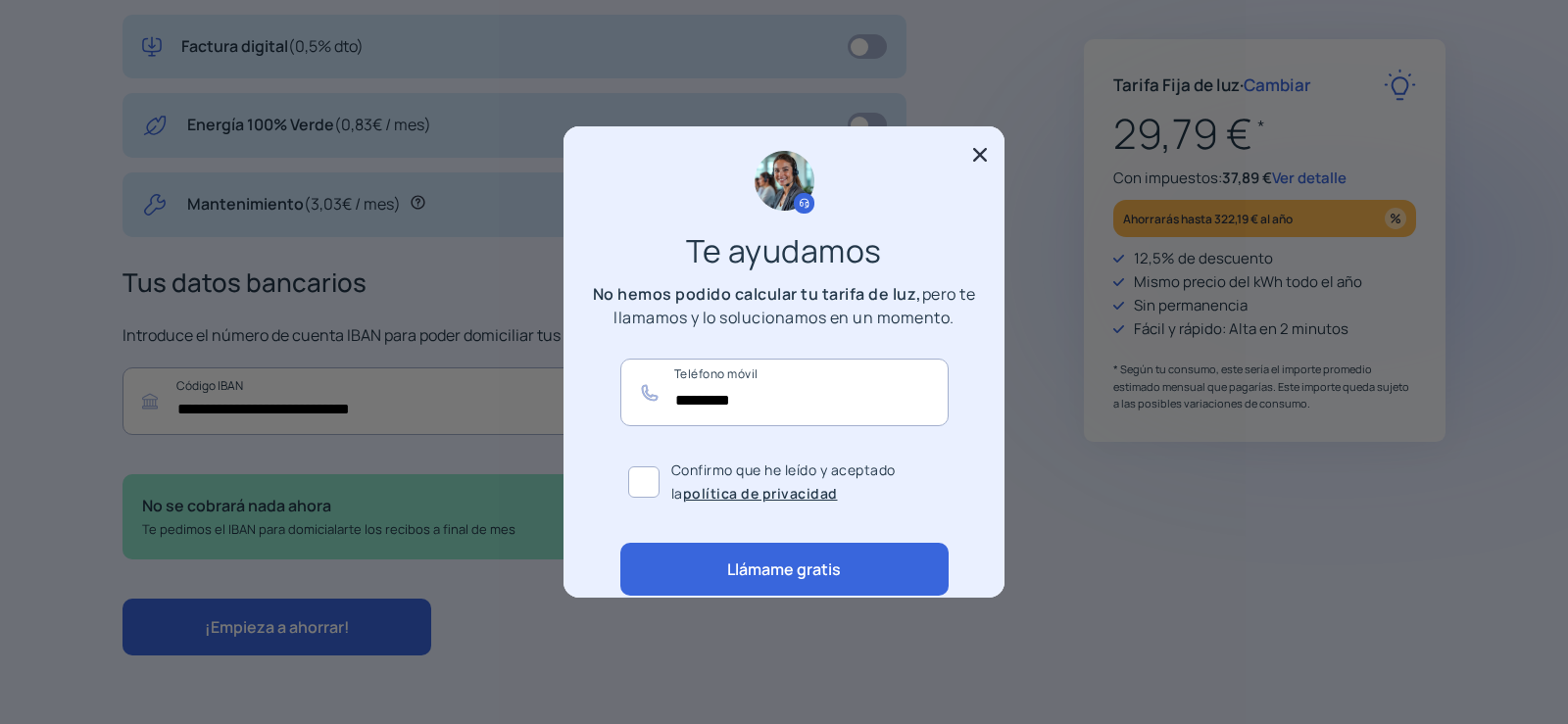 scroll, scrollTop: 0, scrollLeft: 0, axis: both 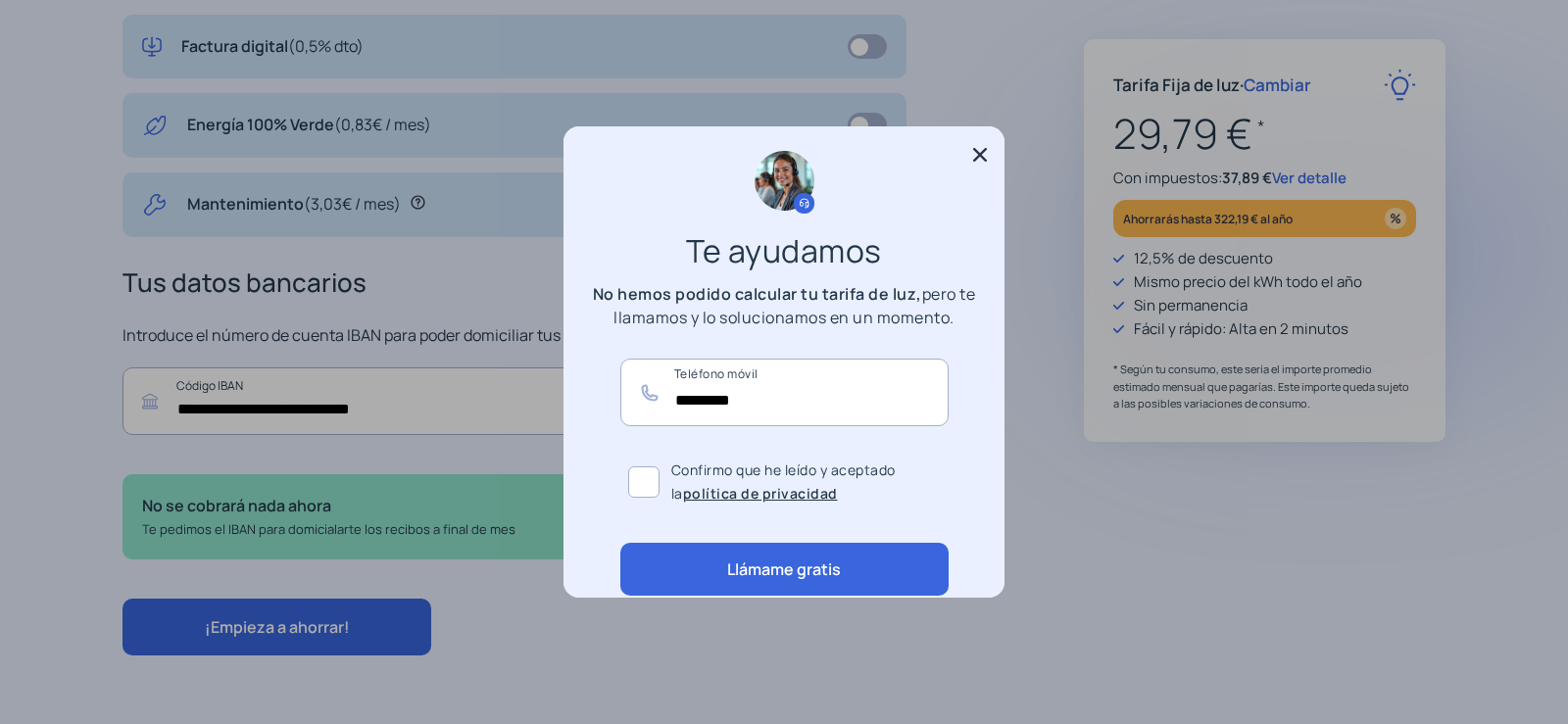 click 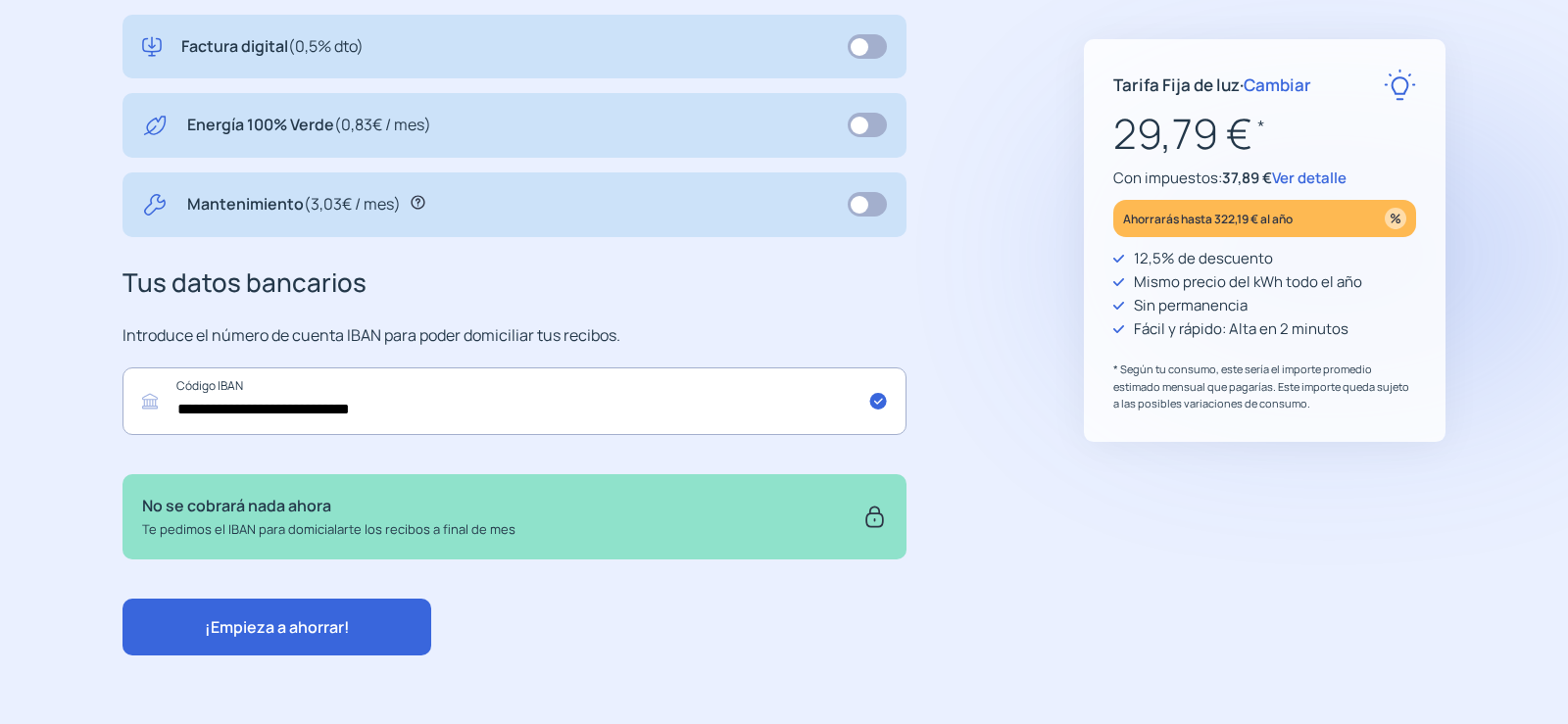 scroll, scrollTop: 723, scrollLeft: 0, axis: vertical 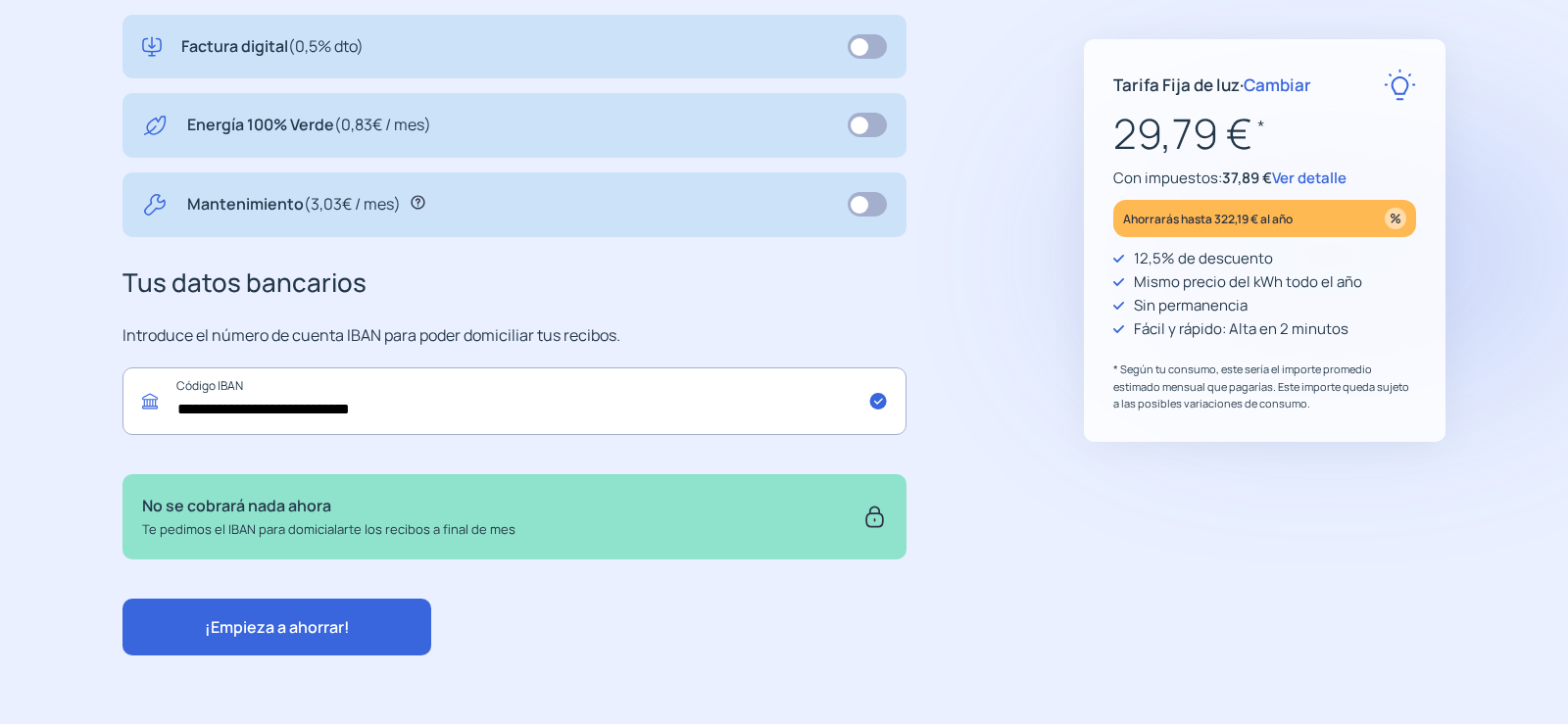 click on "**********" 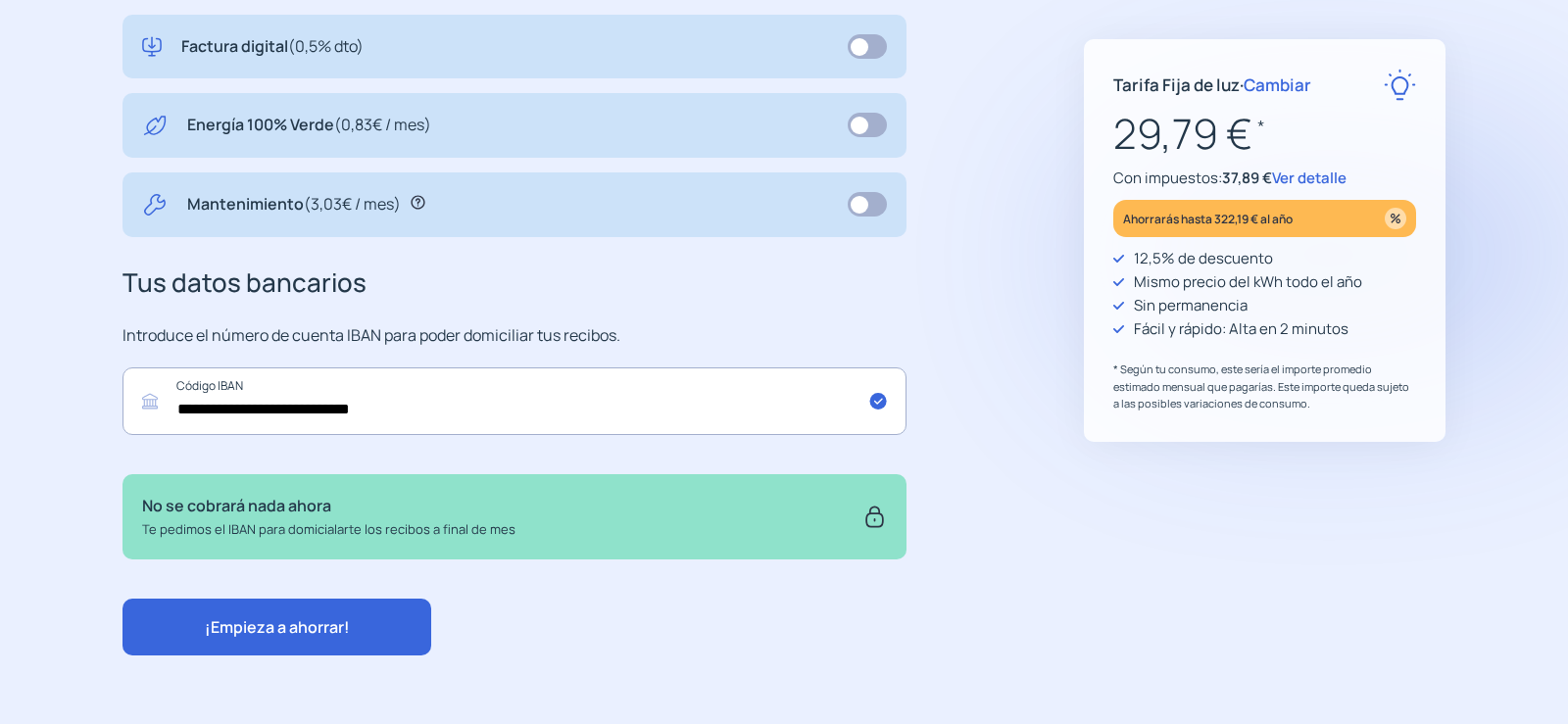 click on "¡Empieza a ahorrar!" 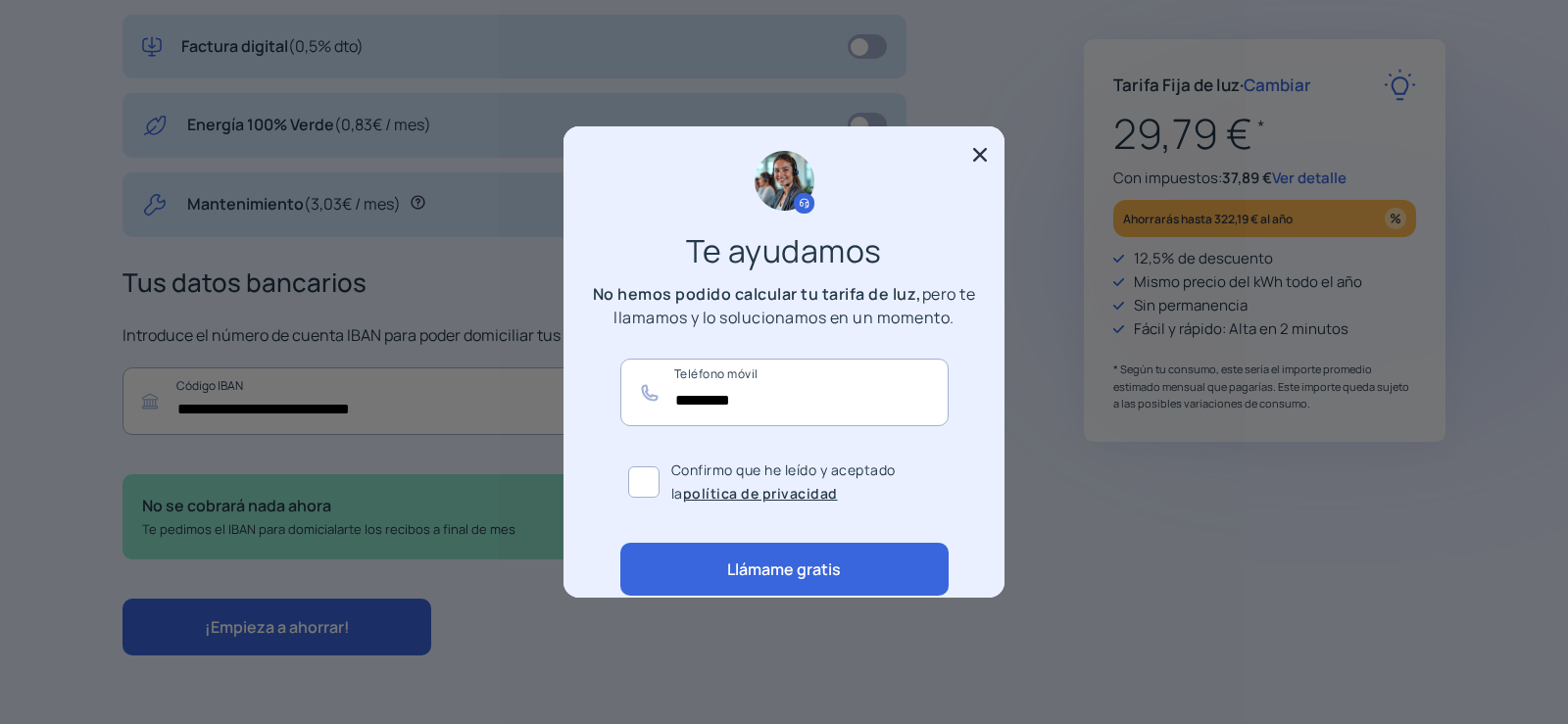 scroll, scrollTop: 0, scrollLeft: 0, axis: both 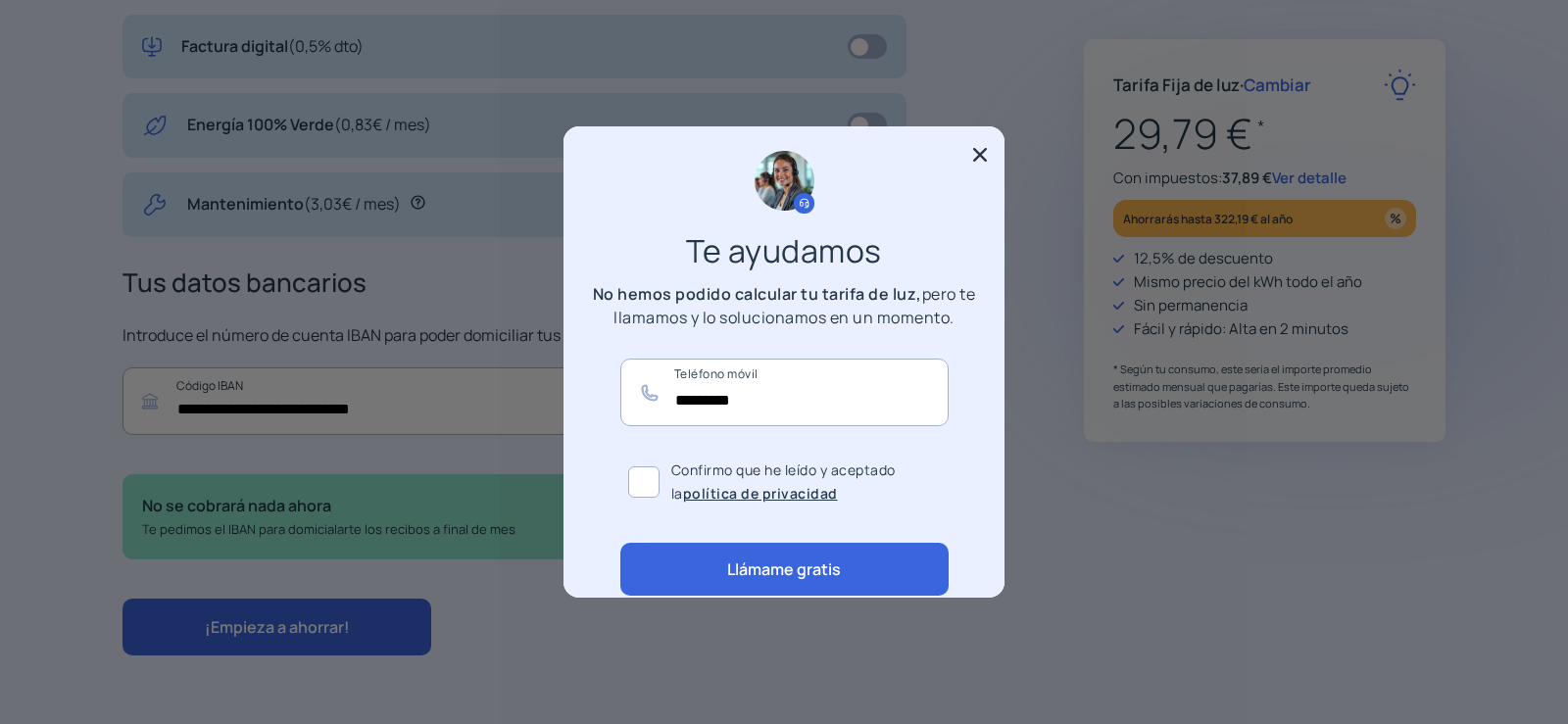 click 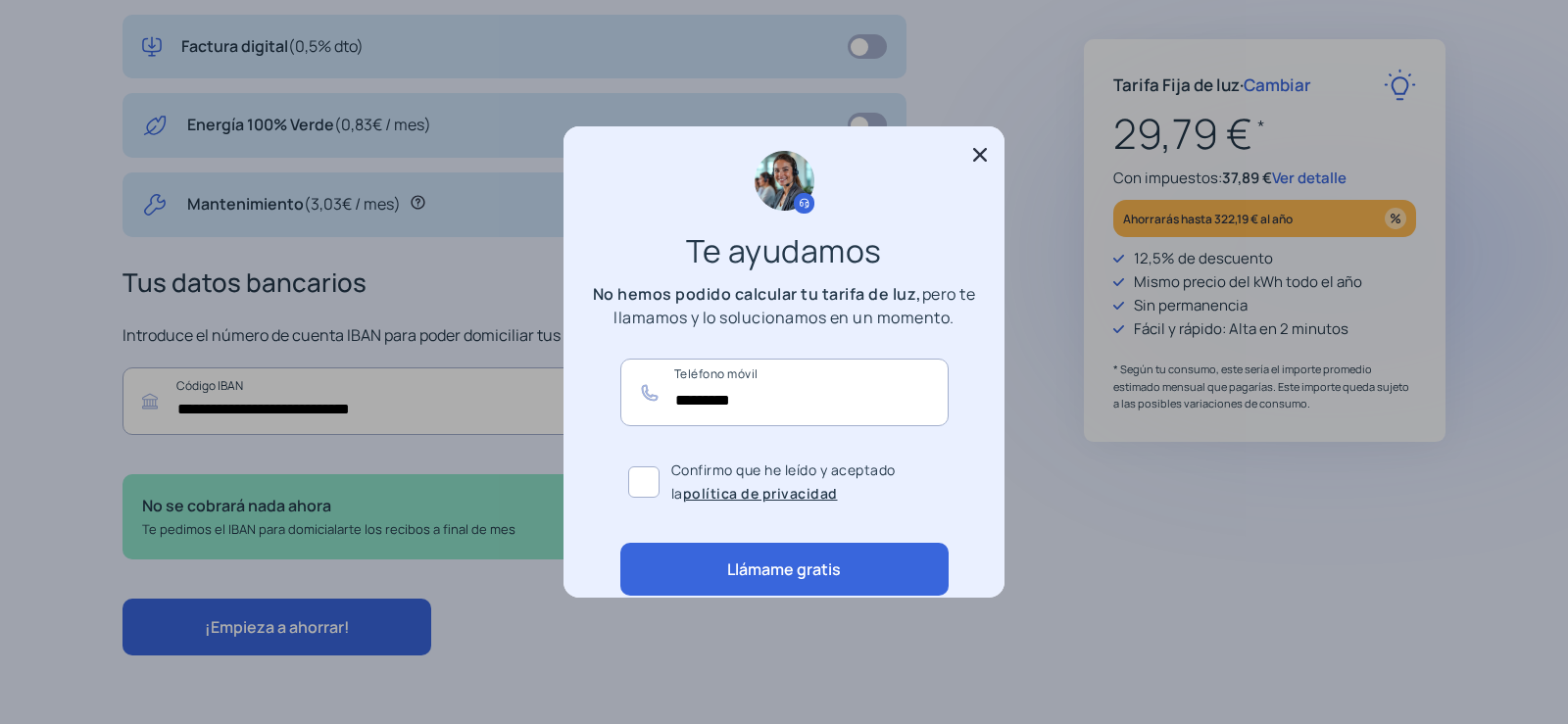 click 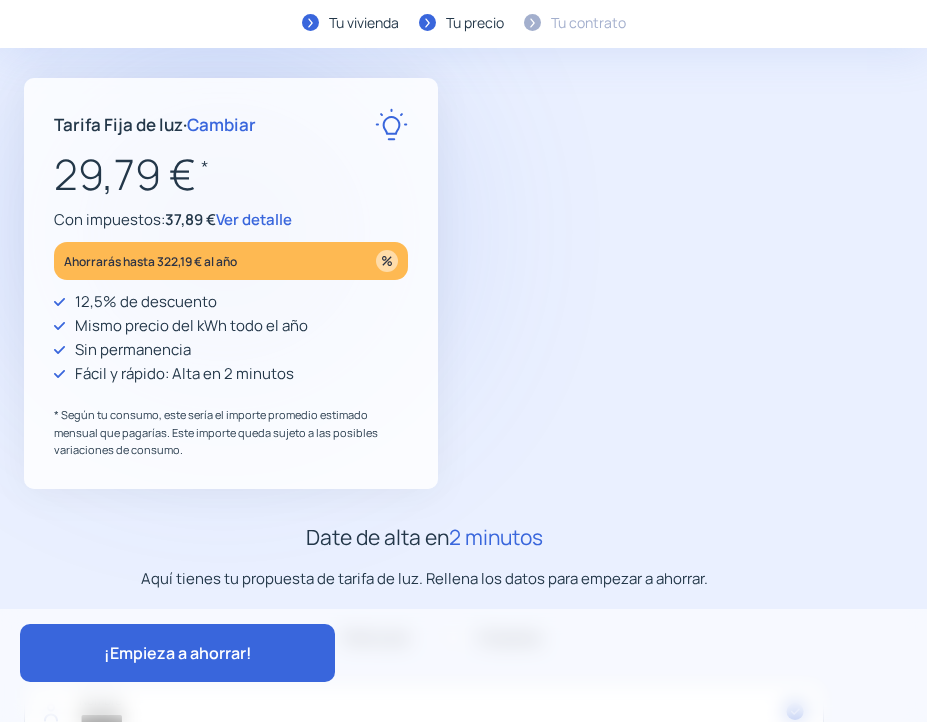 scroll, scrollTop: 0, scrollLeft: 0, axis: both 